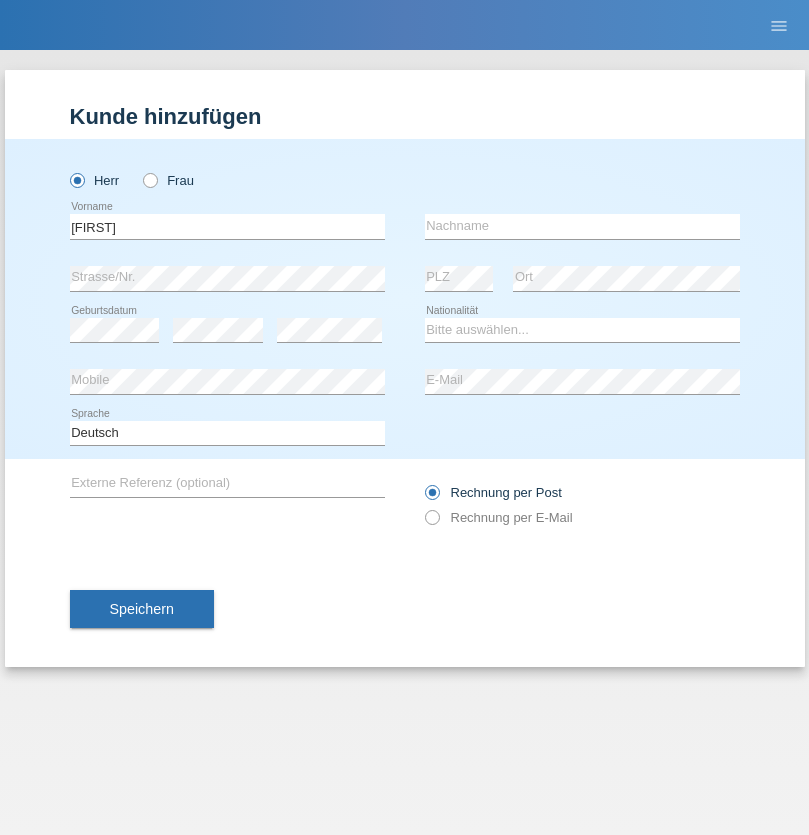 scroll, scrollTop: 0, scrollLeft: 0, axis: both 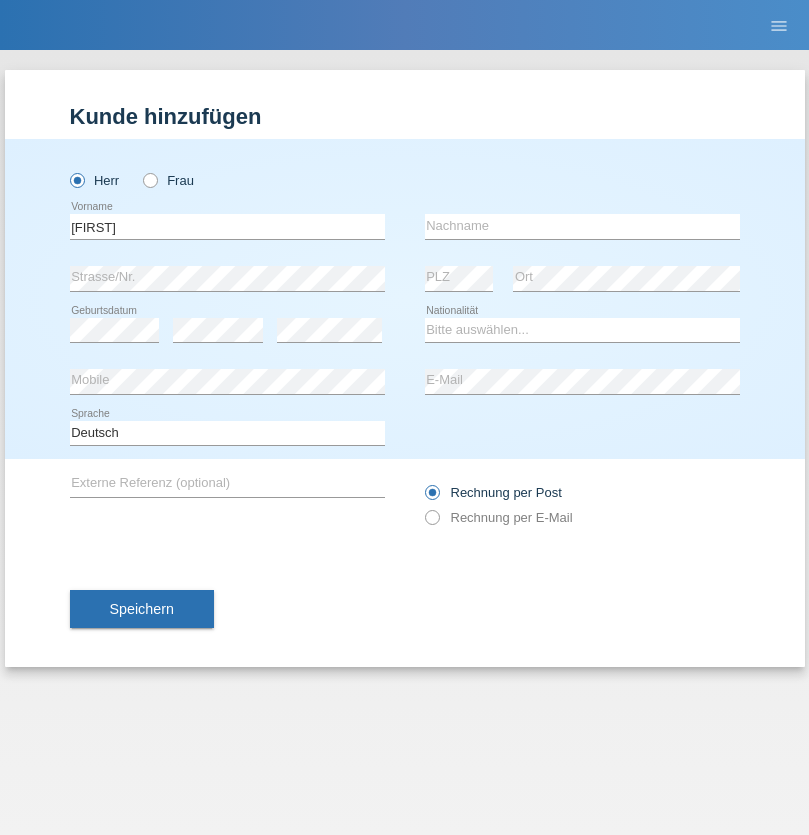 type on "[FIRST]" 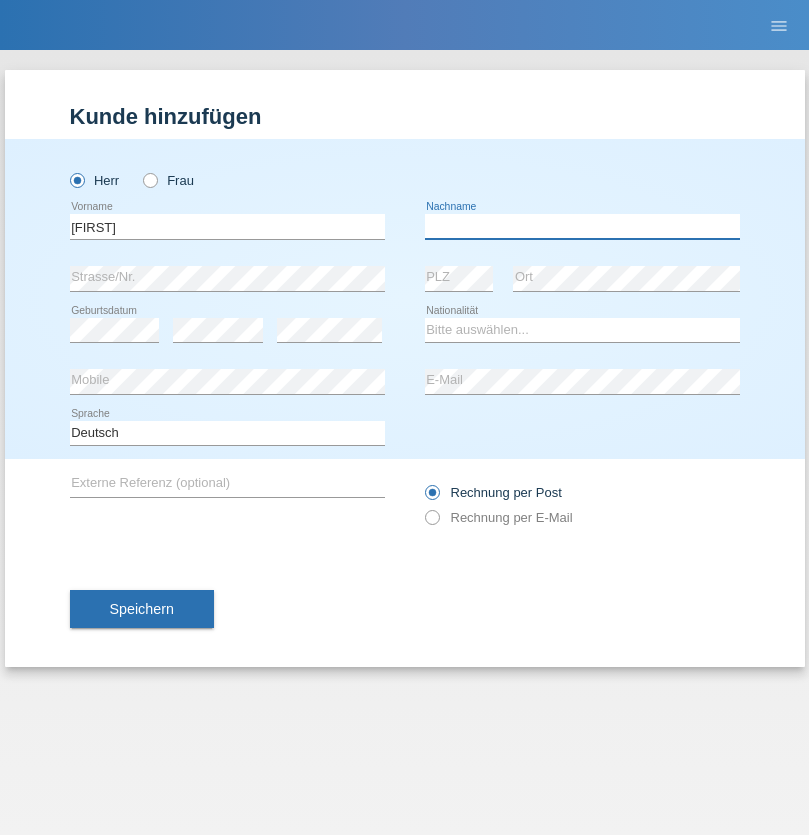 click at bounding box center (582, 226) 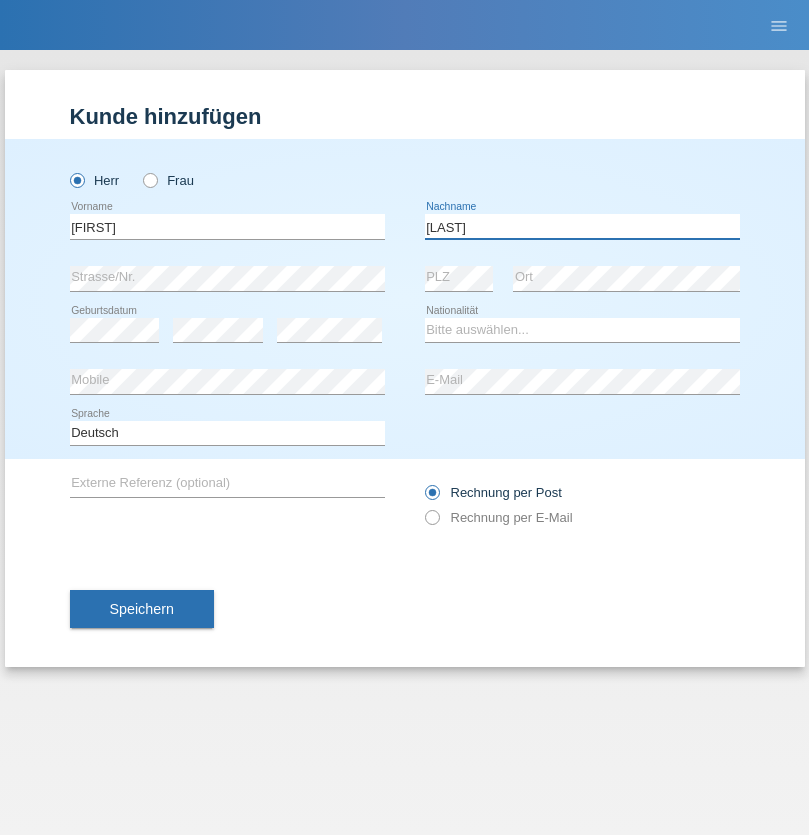 type on "[LAST]" 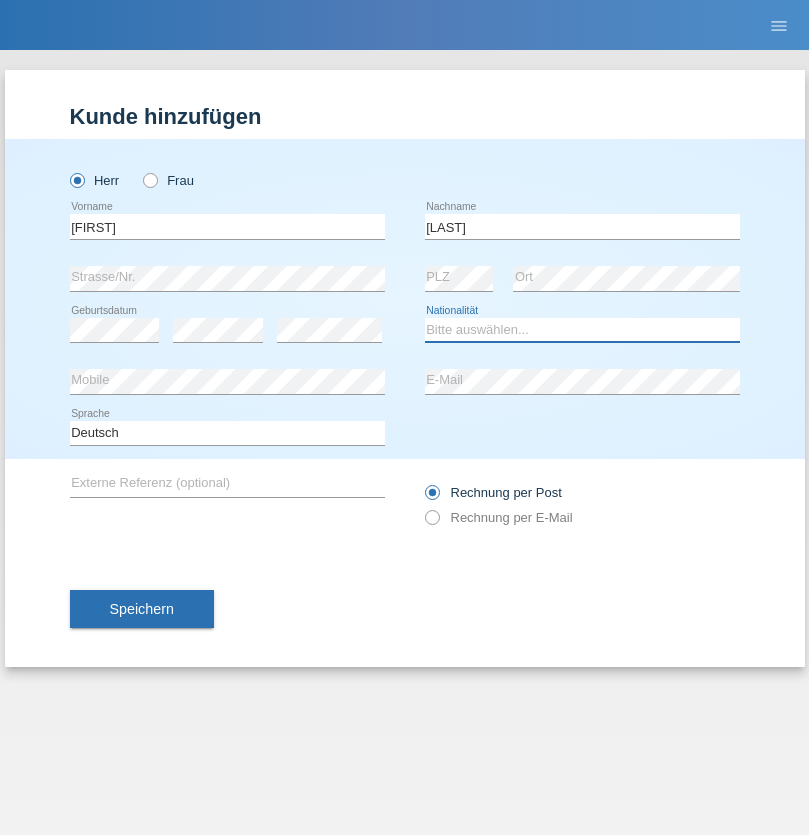 select on "CH" 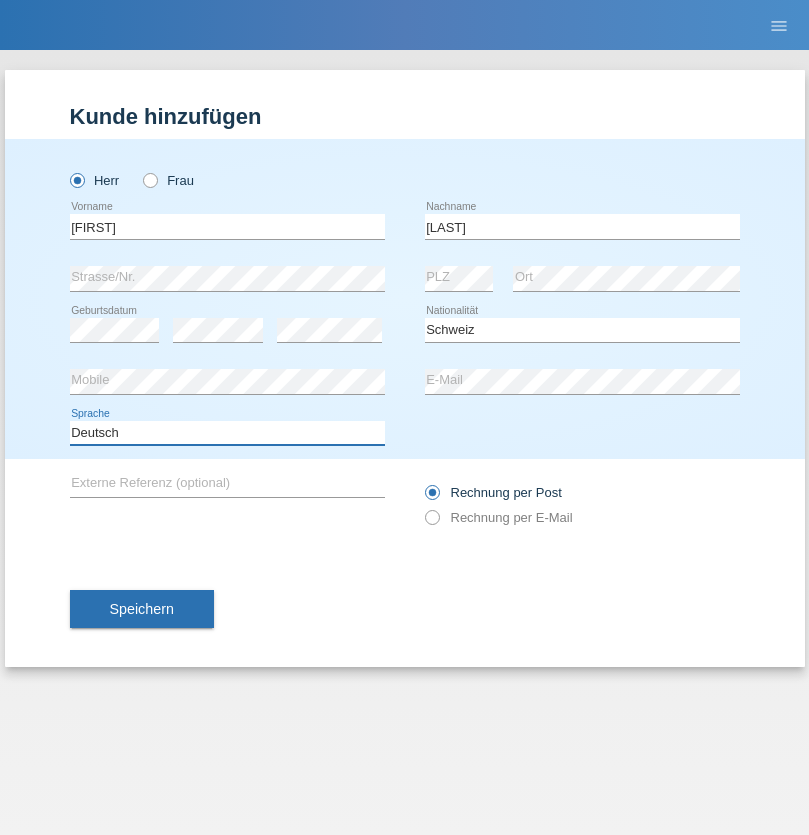 select on "en" 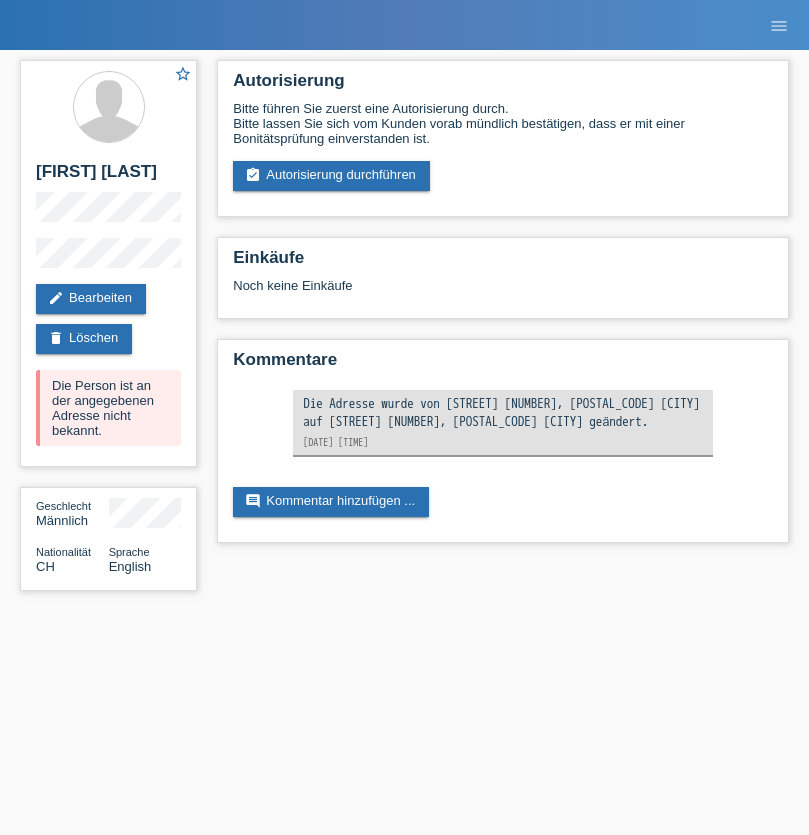 scroll, scrollTop: 0, scrollLeft: 0, axis: both 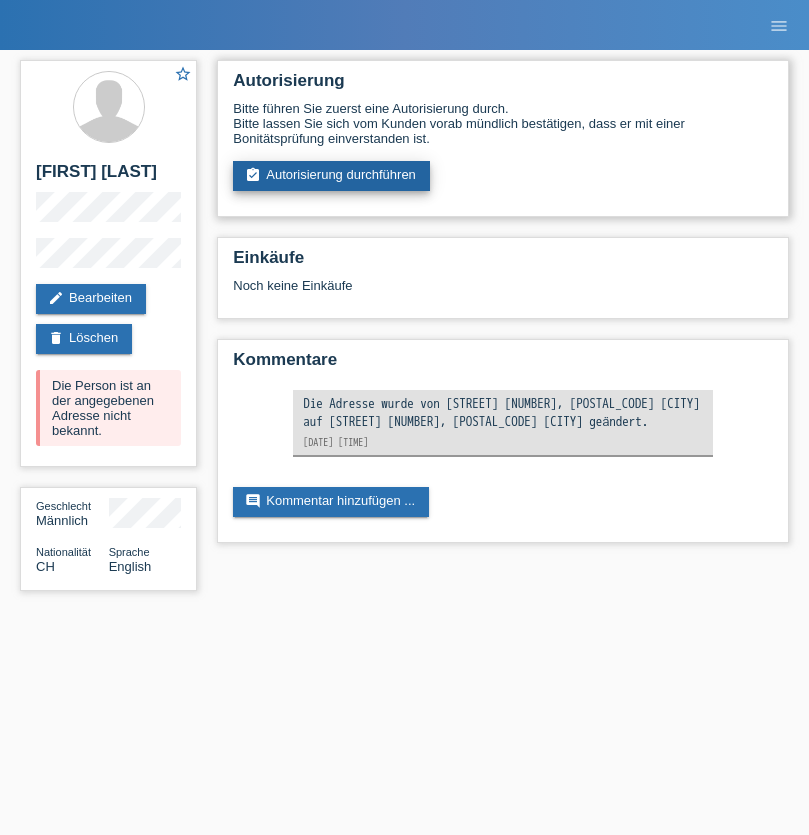 click on "assignment_turned_in  Autorisierung durchführen" at bounding box center [331, 176] 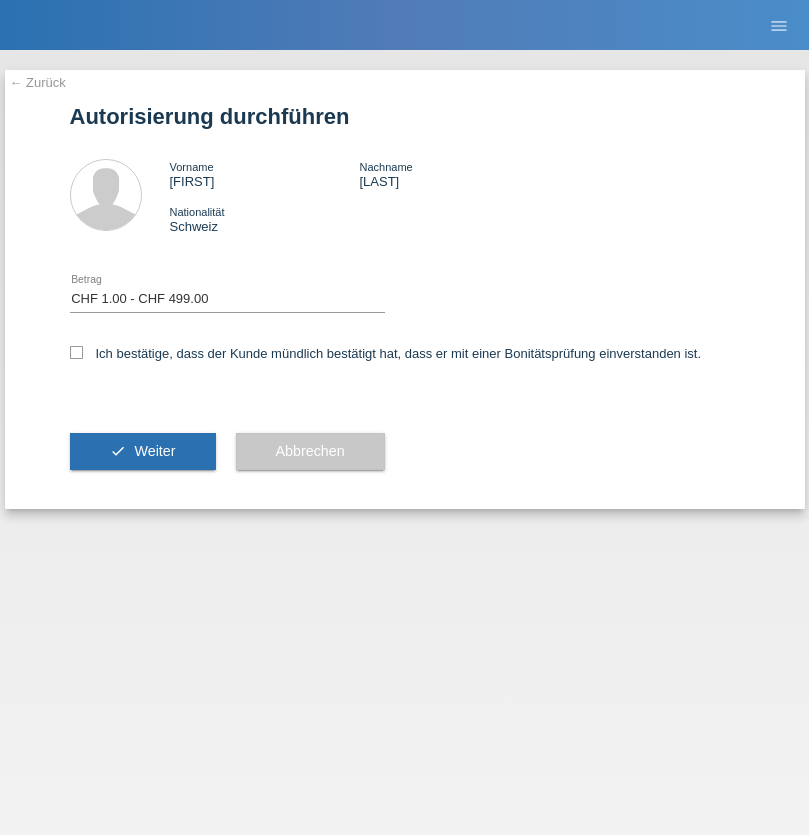 select on "1" 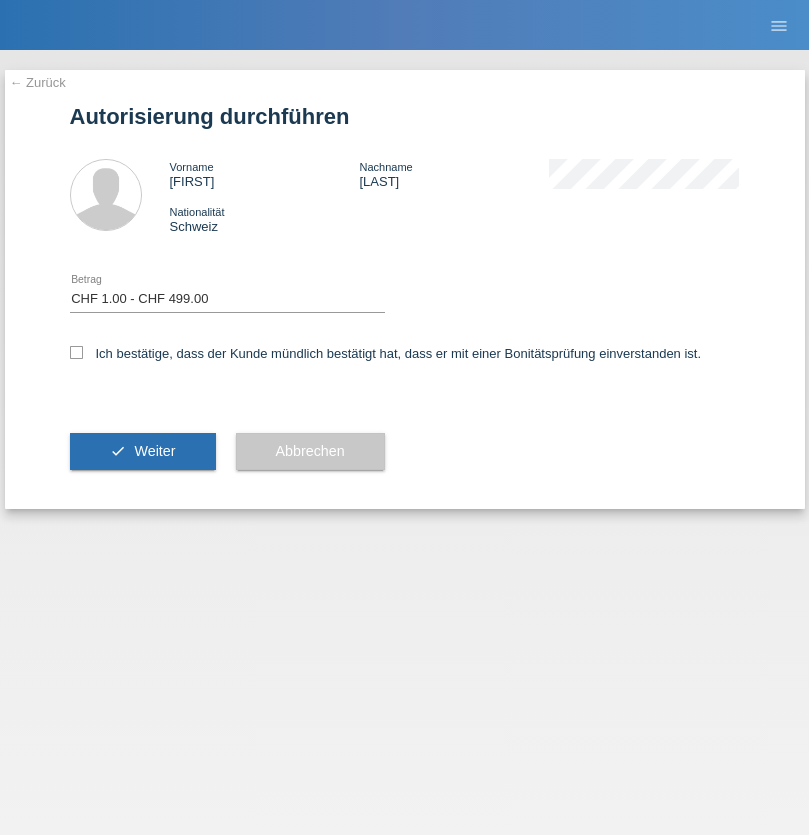 checkbox on "true" 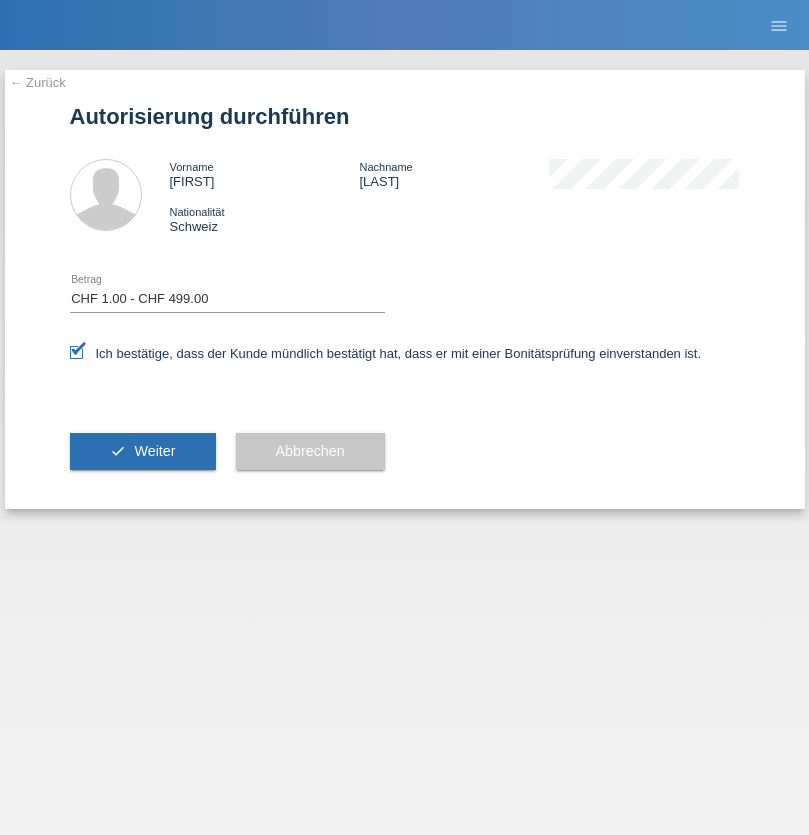 scroll, scrollTop: 0, scrollLeft: 0, axis: both 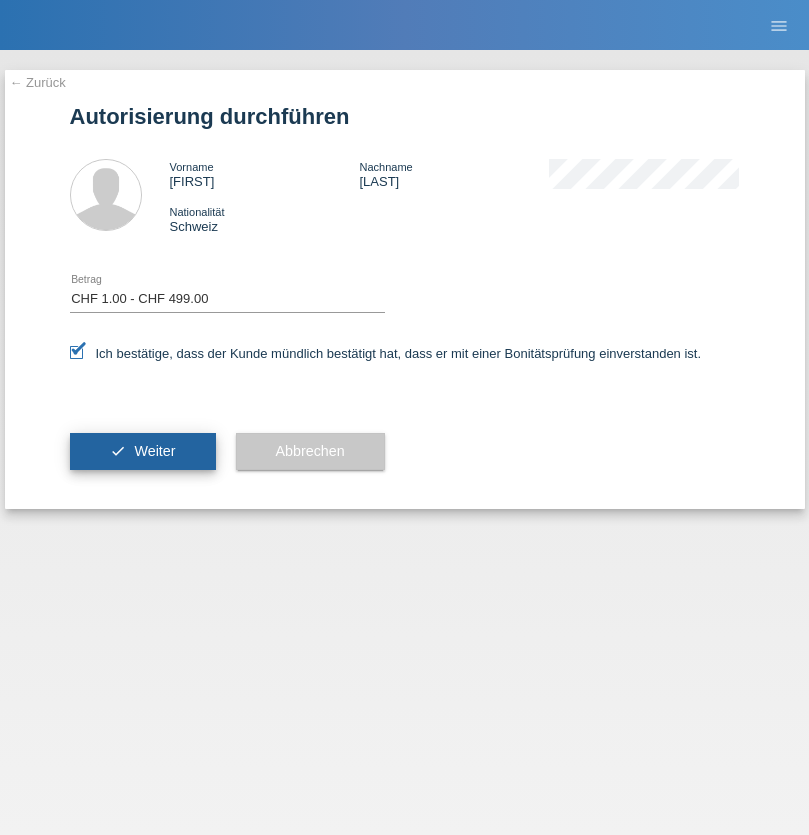 click on "Weiter" at bounding box center (154, 451) 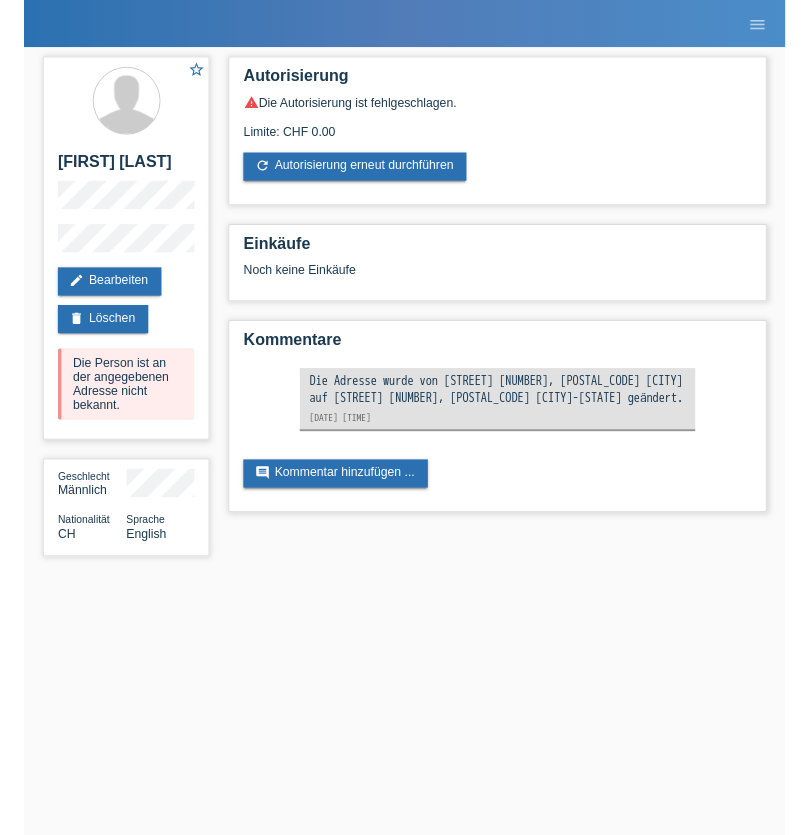 scroll, scrollTop: 0, scrollLeft: 0, axis: both 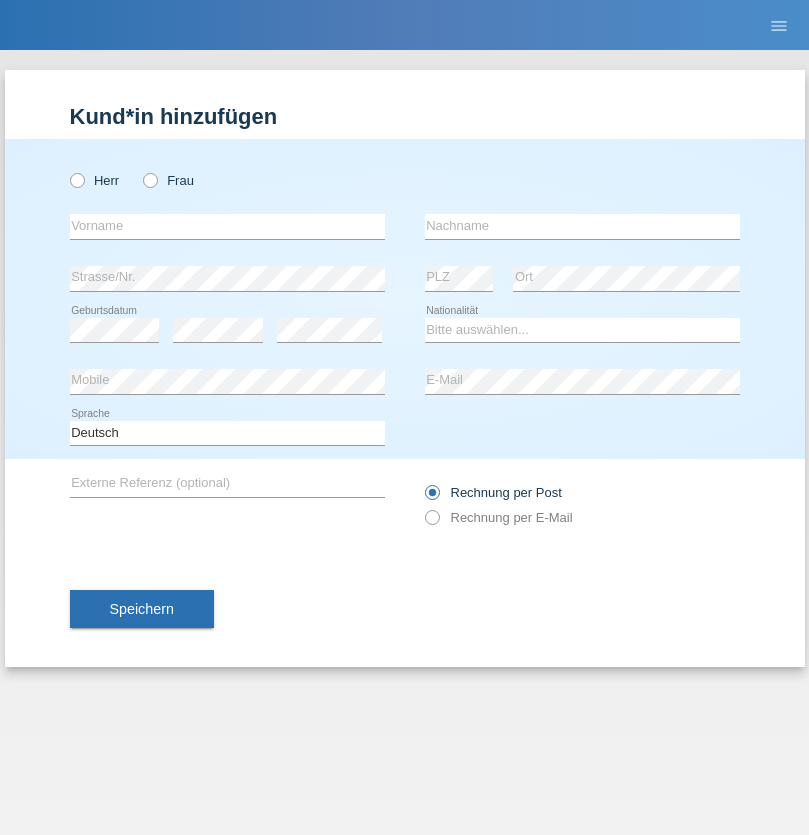 radio on "true" 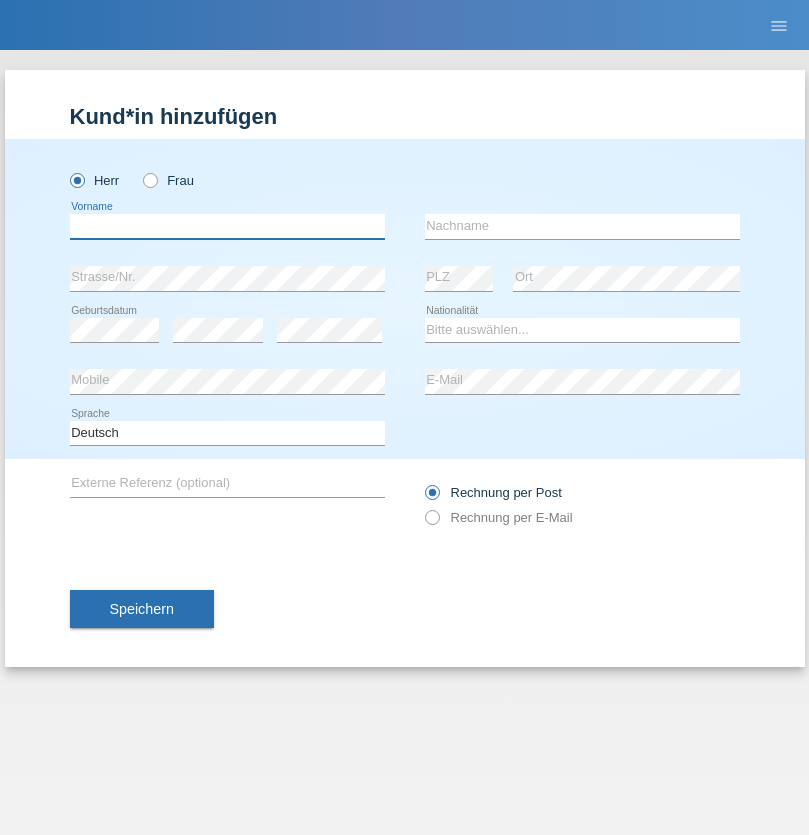 click at bounding box center [227, 226] 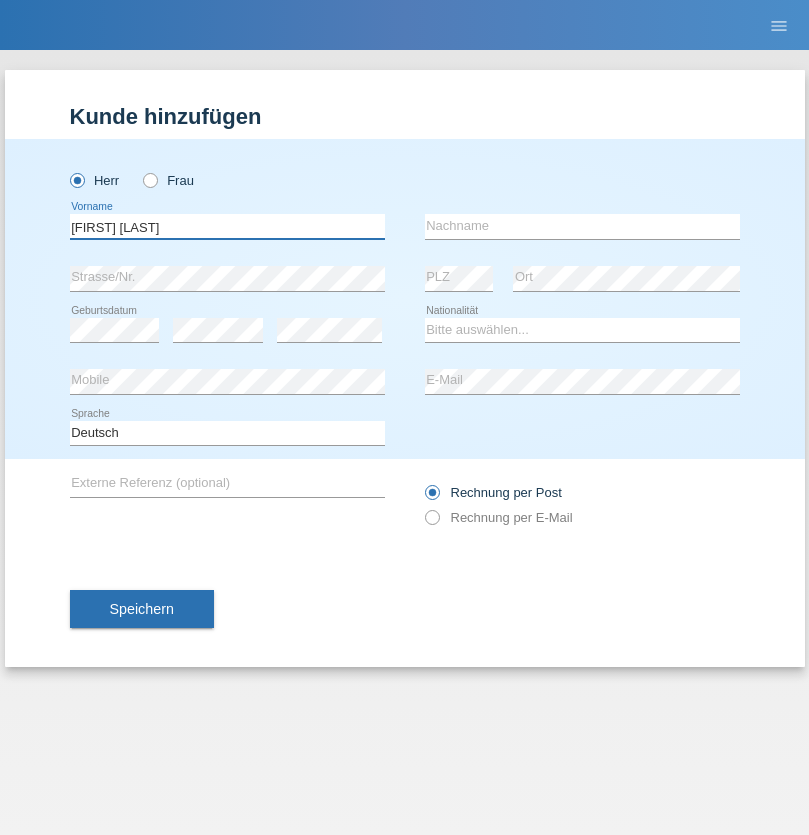 type on "[FIRST] [LAST]" 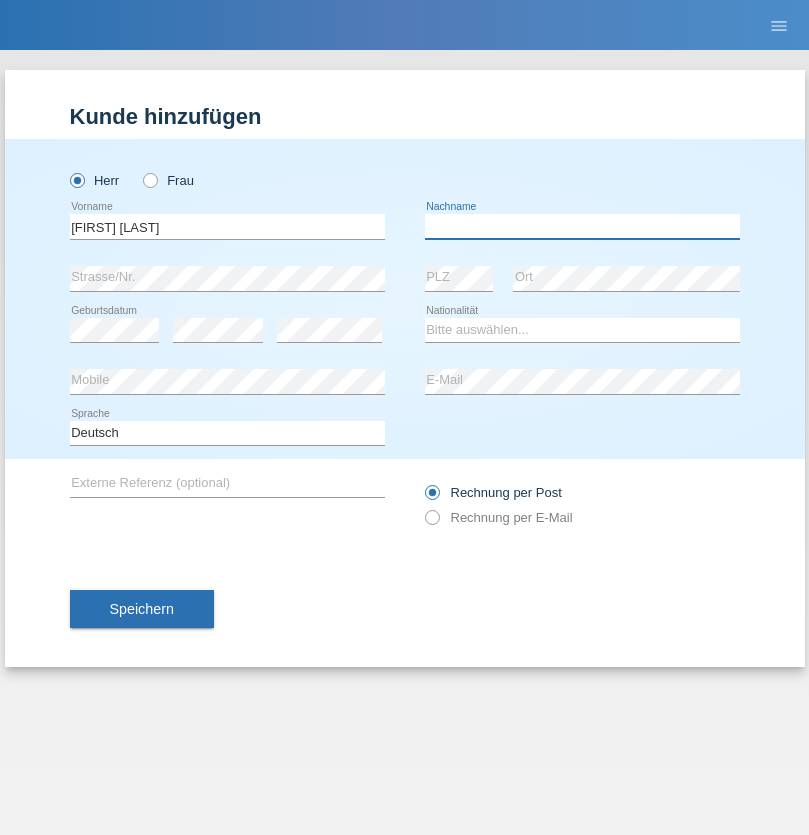 click at bounding box center (582, 226) 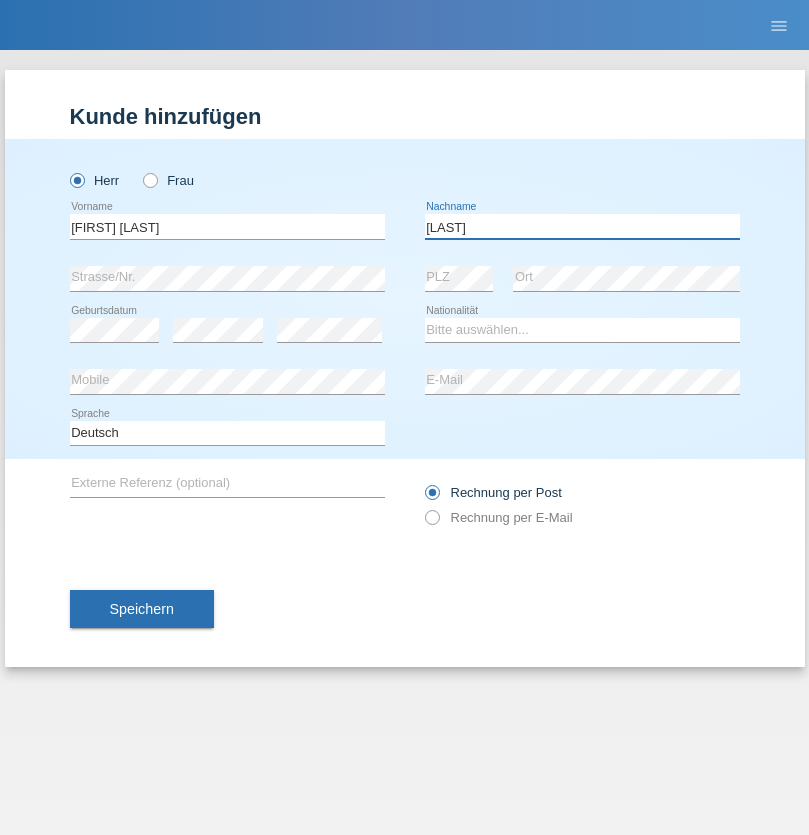 type on "[LAST]" 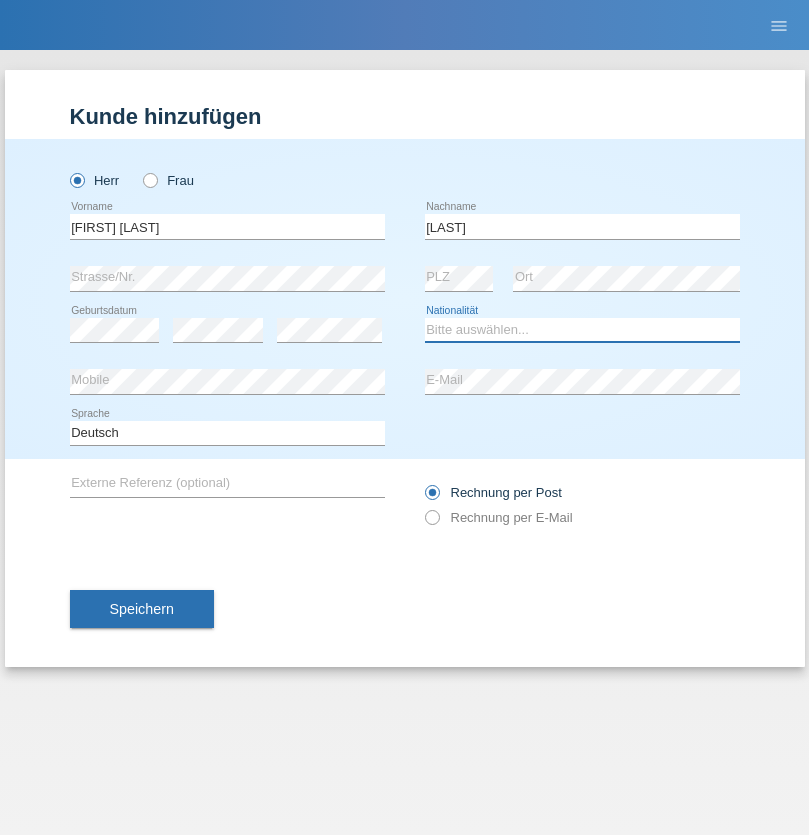 select on "SI" 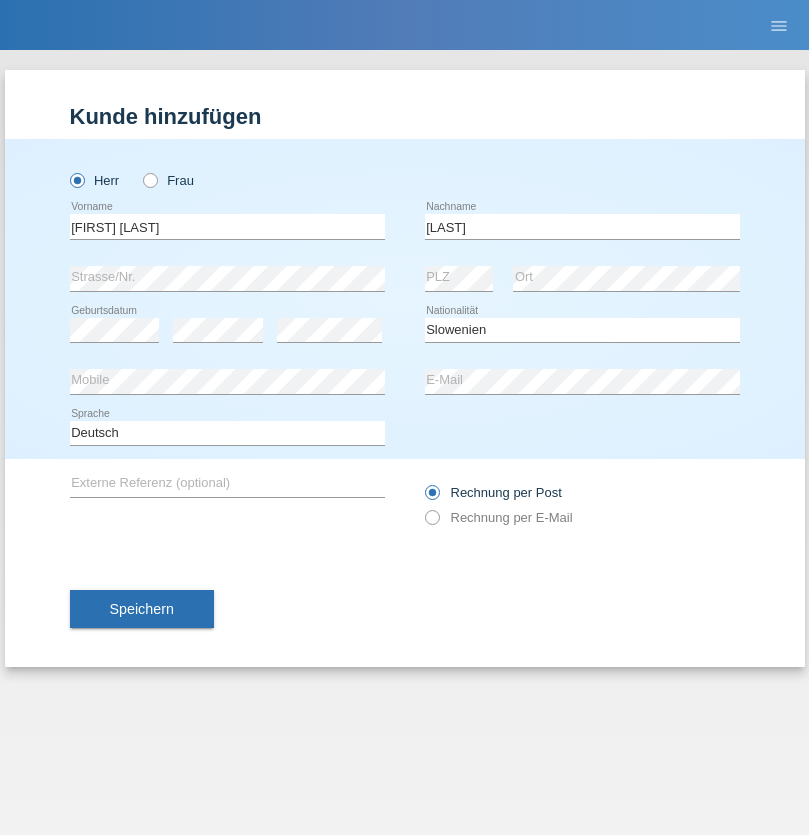 select on "C" 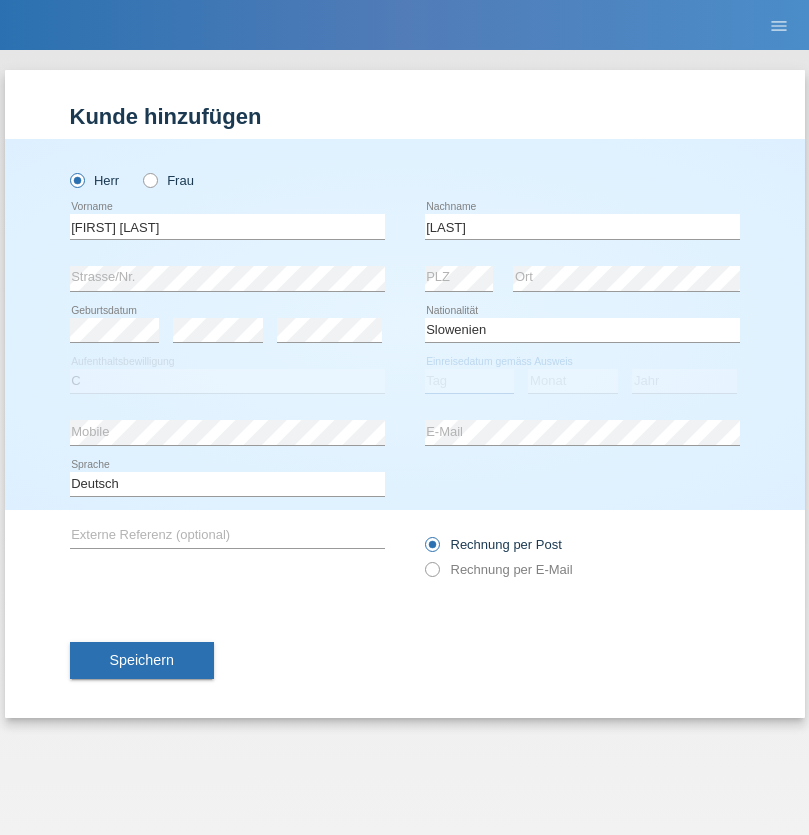 select on "19" 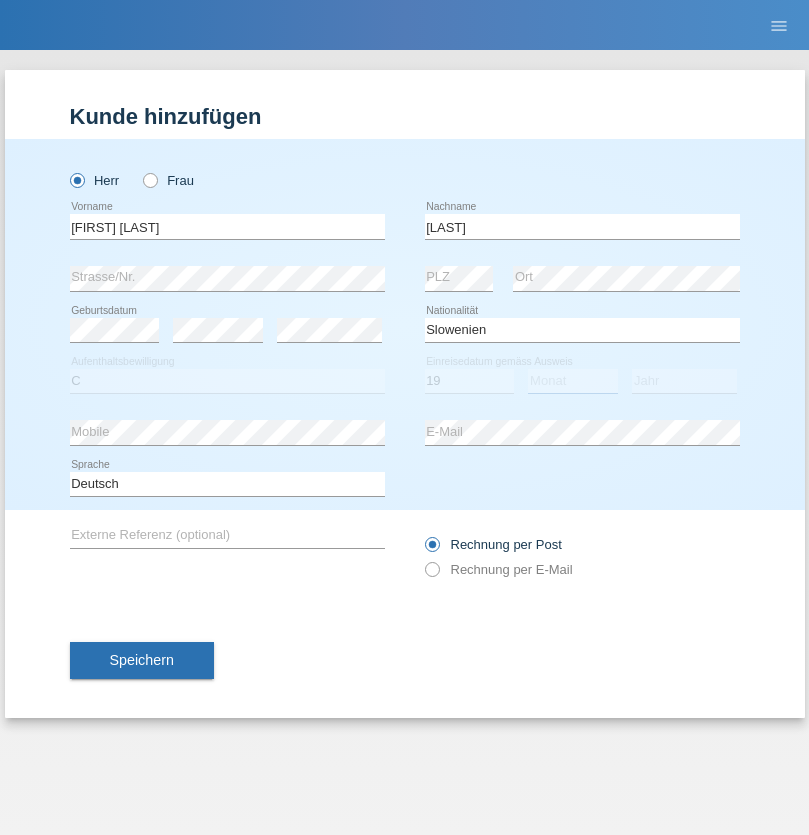 select on "02" 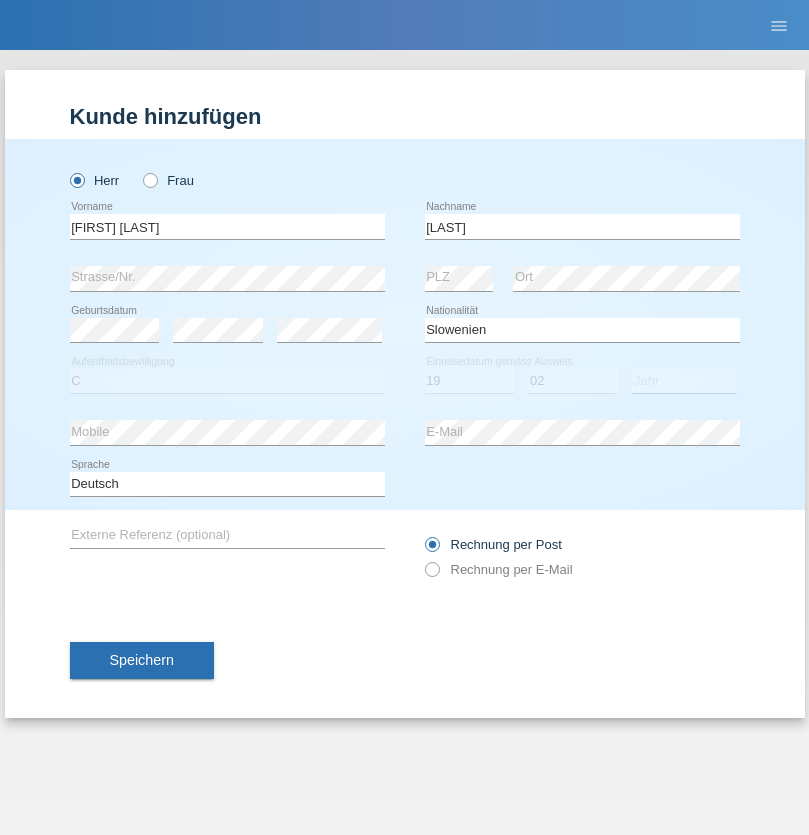 select on "1998" 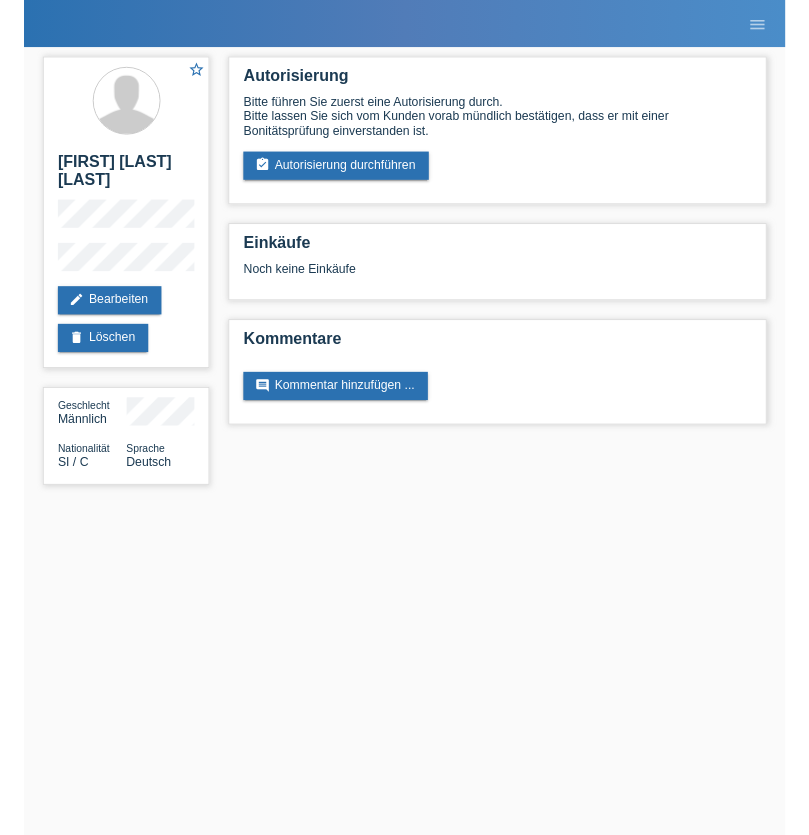 scroll, scrollTop: 0, scrollLeft: 0, axis: both 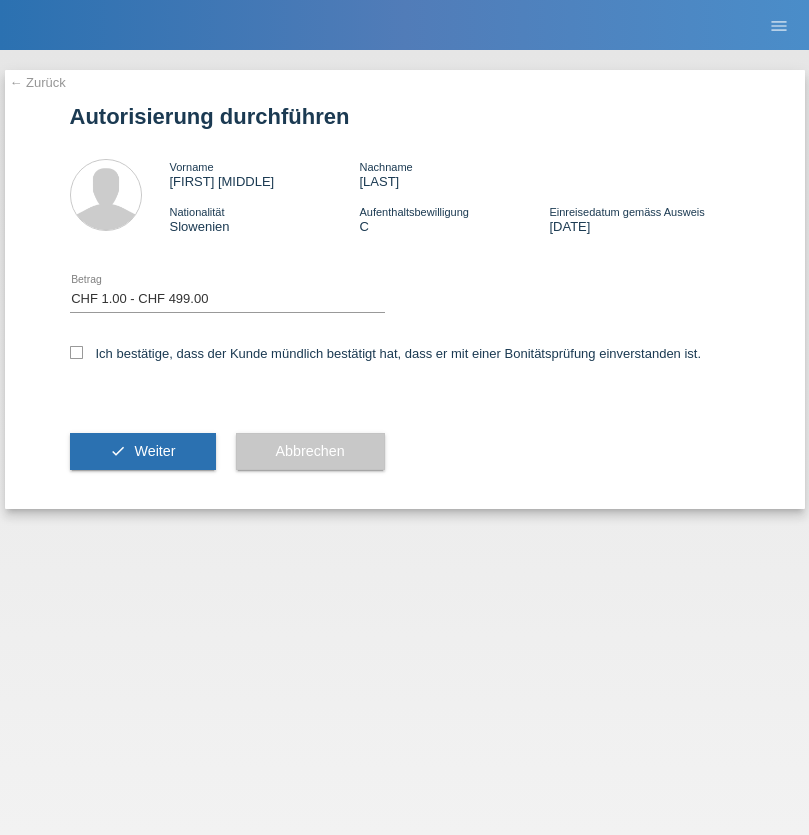 select on "1" 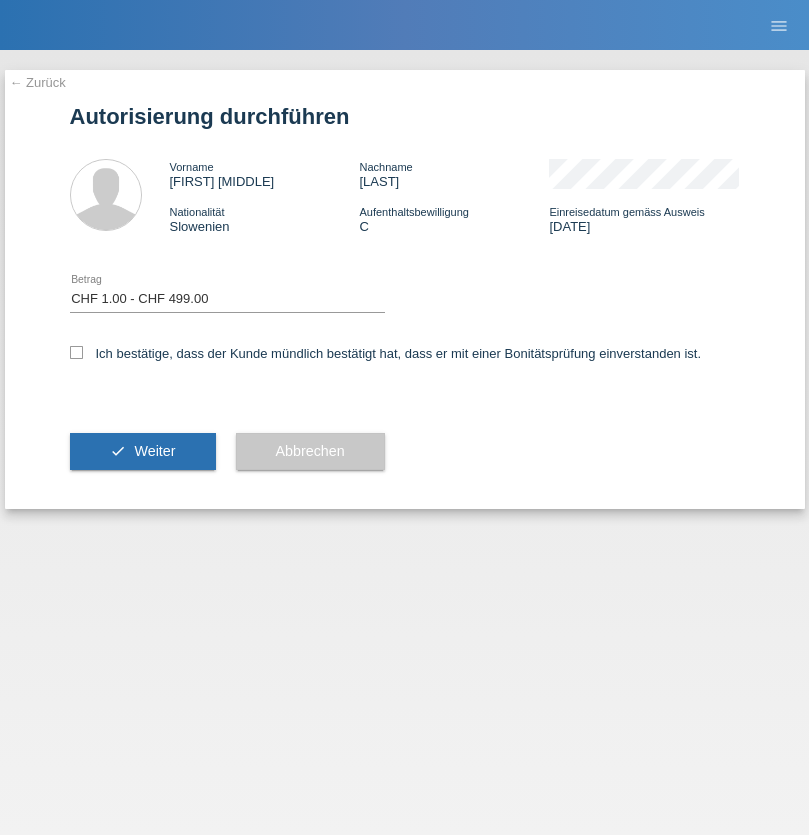 checkbox on "true" 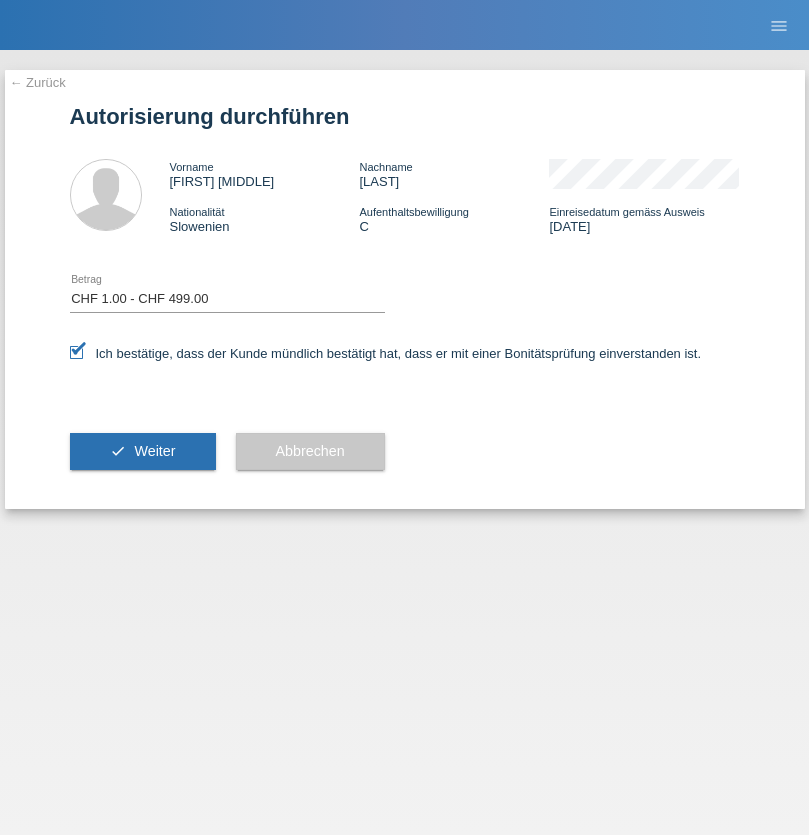 scroll, scrollTop: 0, scrollLeft: 0, axis: both 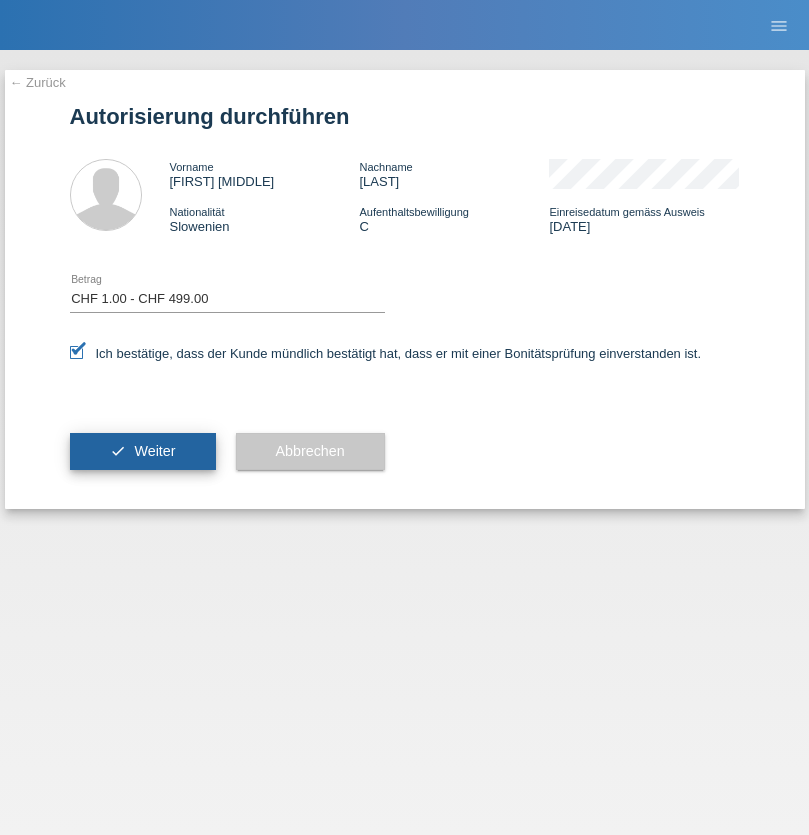 click on "Weiter" at bounding box center [154, 451] 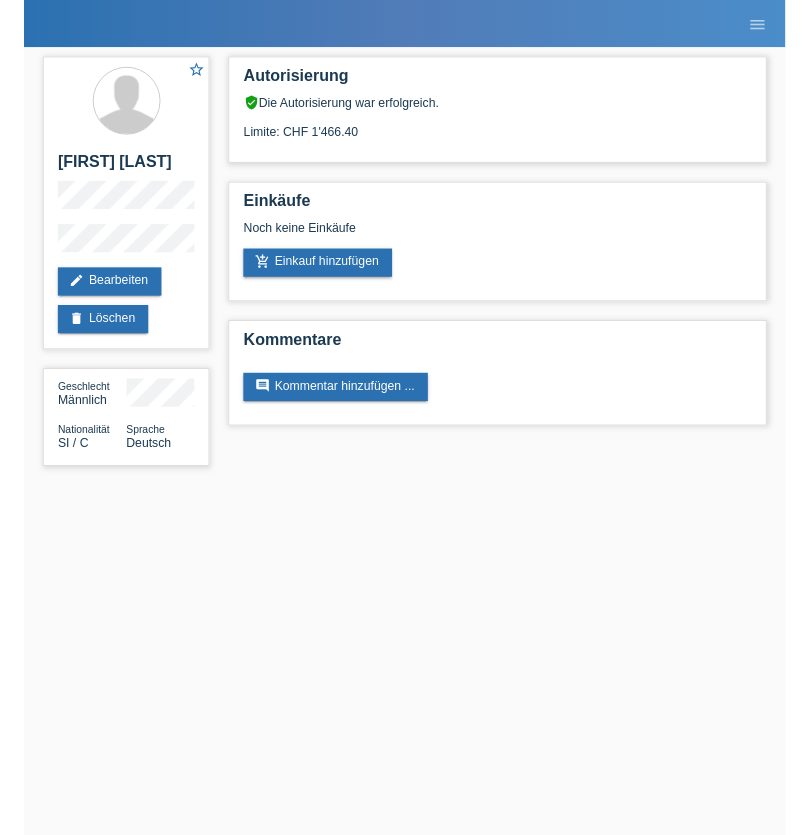 scroll, scrollTop: 0, scrollLeft: 0, axis: both 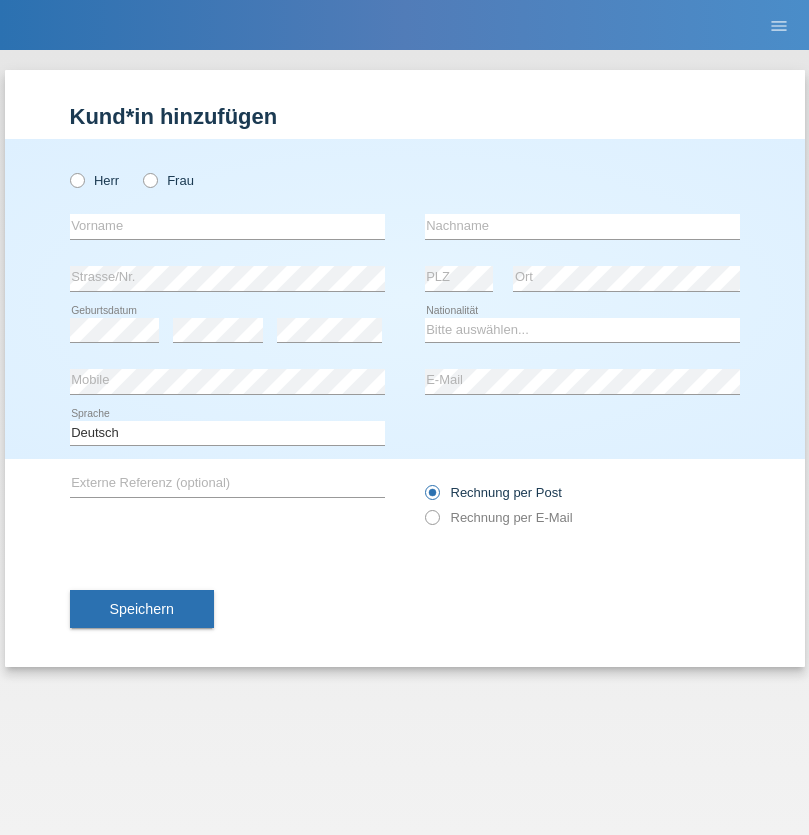 radio on "true" 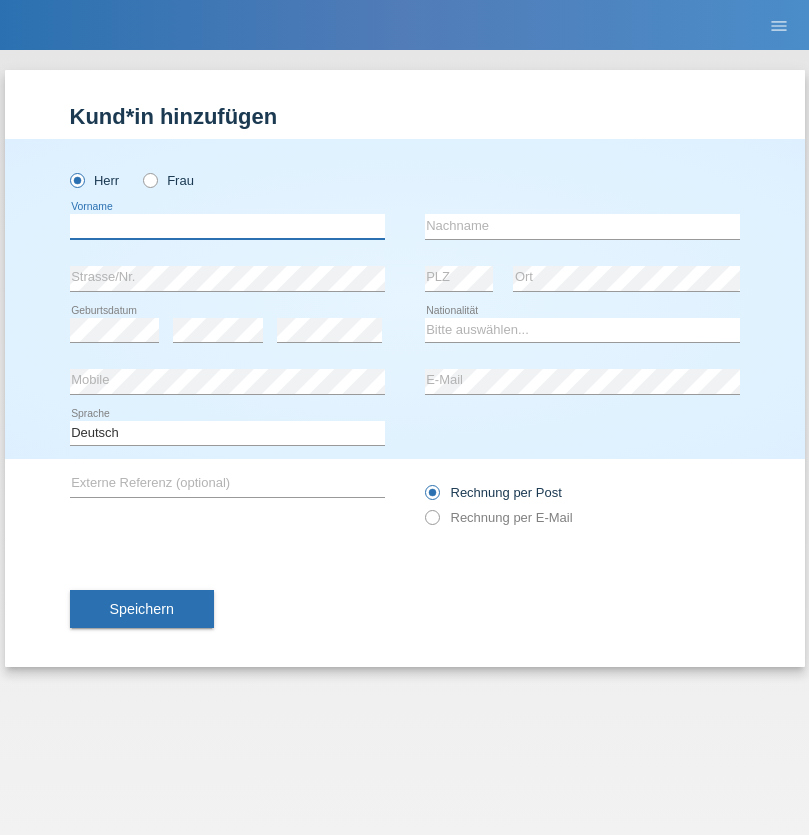 click at bounding box center (227, 226) 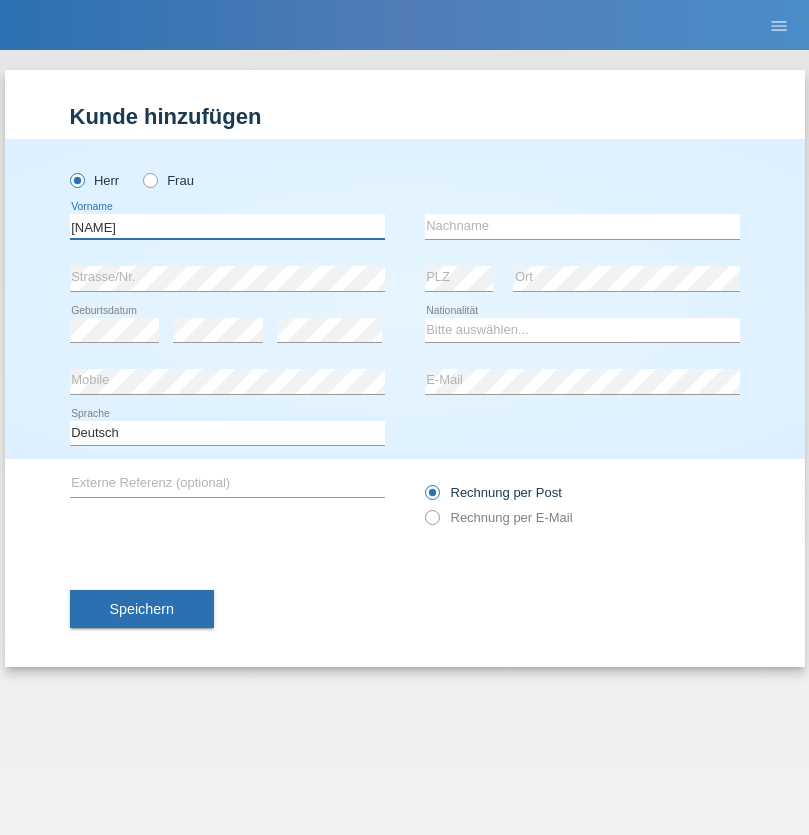 type on "[NAME]" 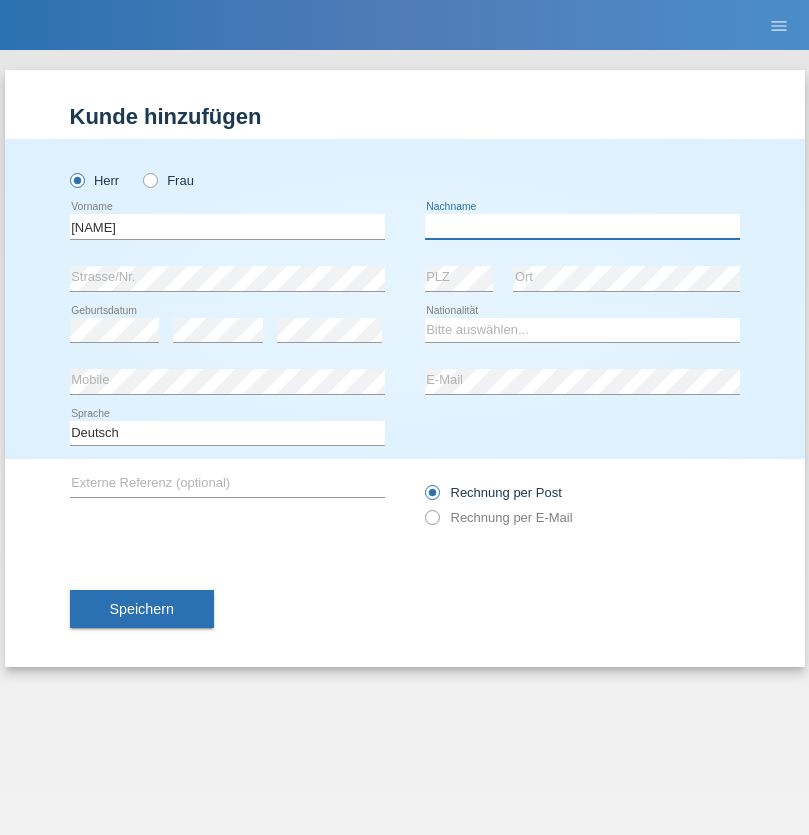 click at bounding box center [582, 226] 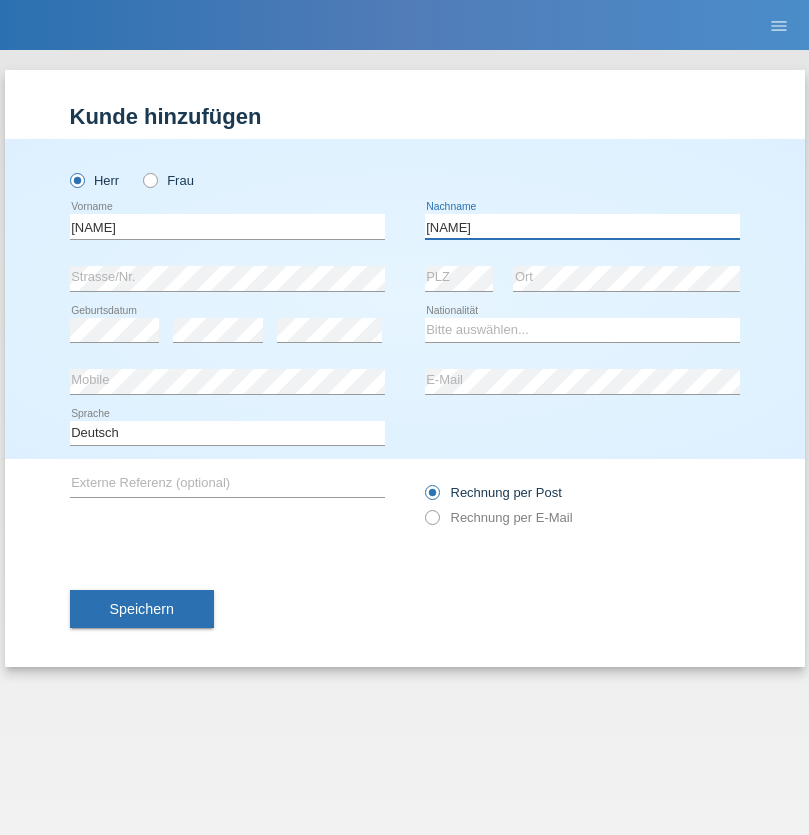 type on "[NAME]" 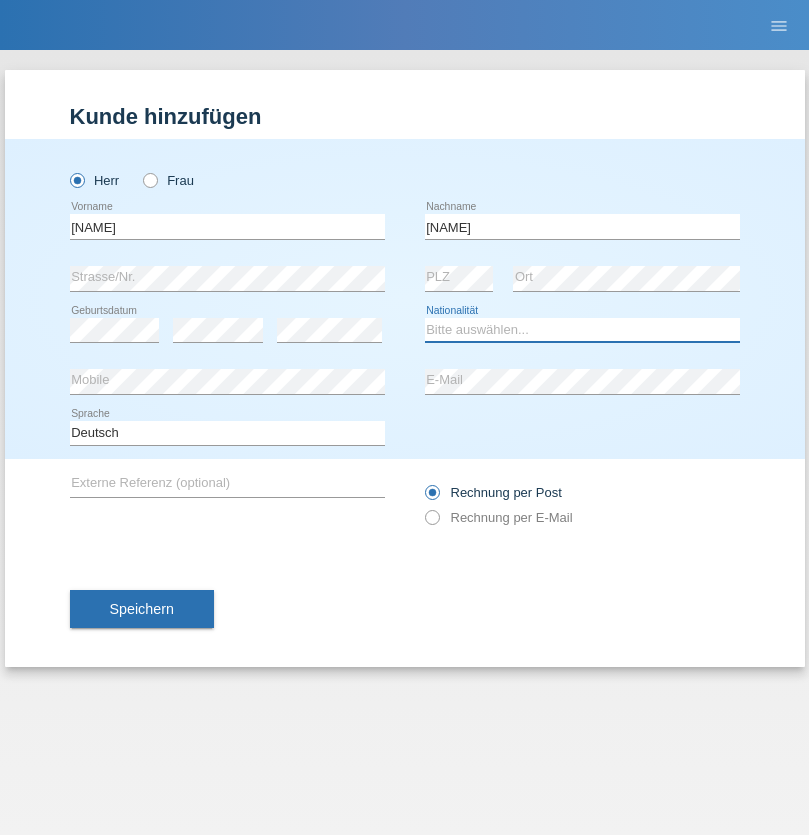 select on "TN" 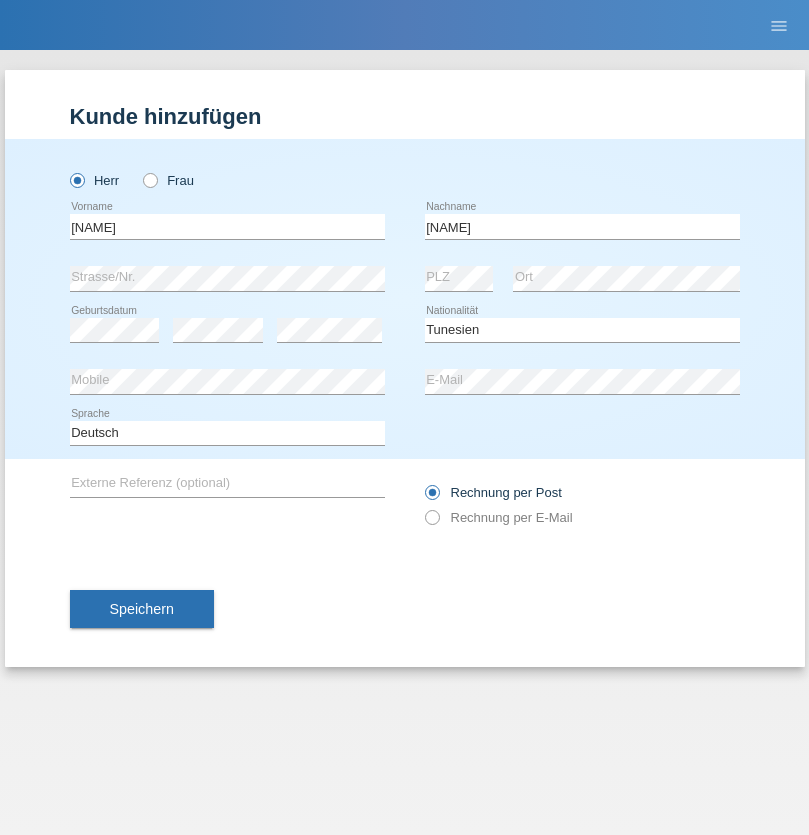 select on "C" 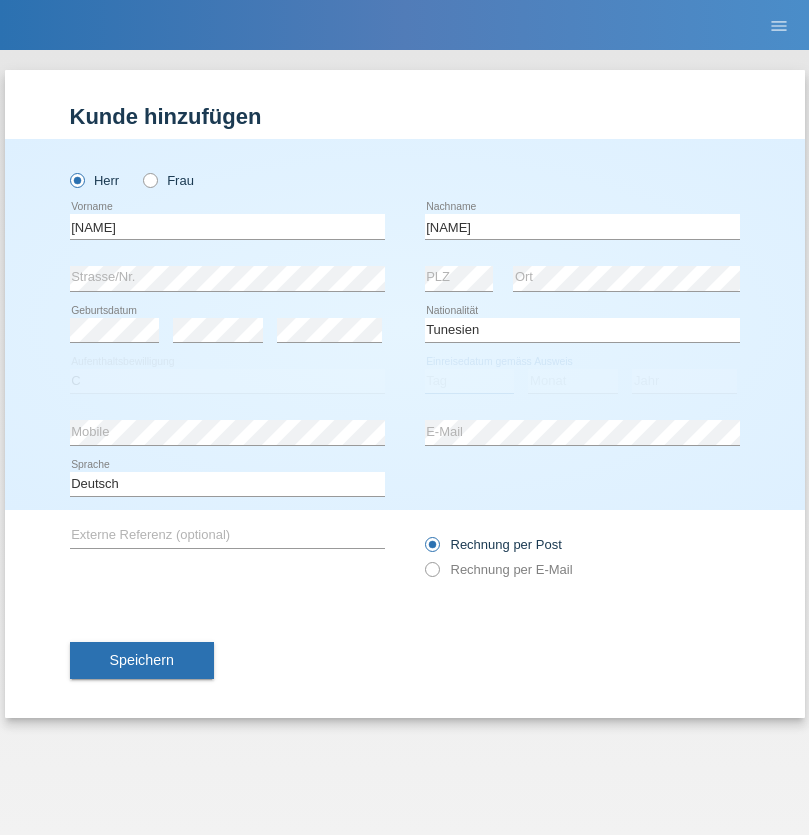select on "19" 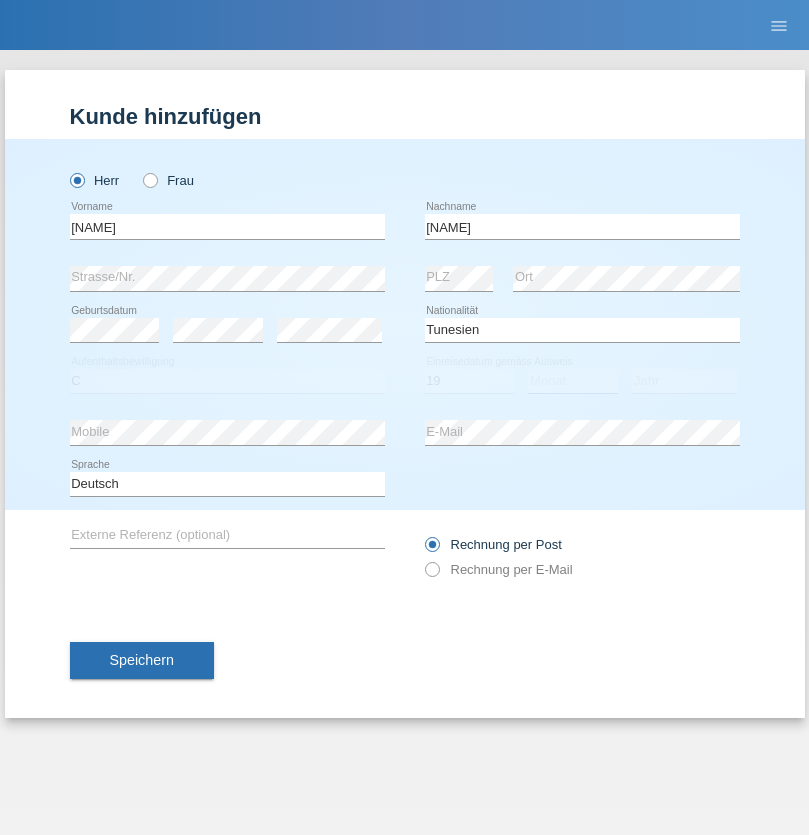 select on "04" 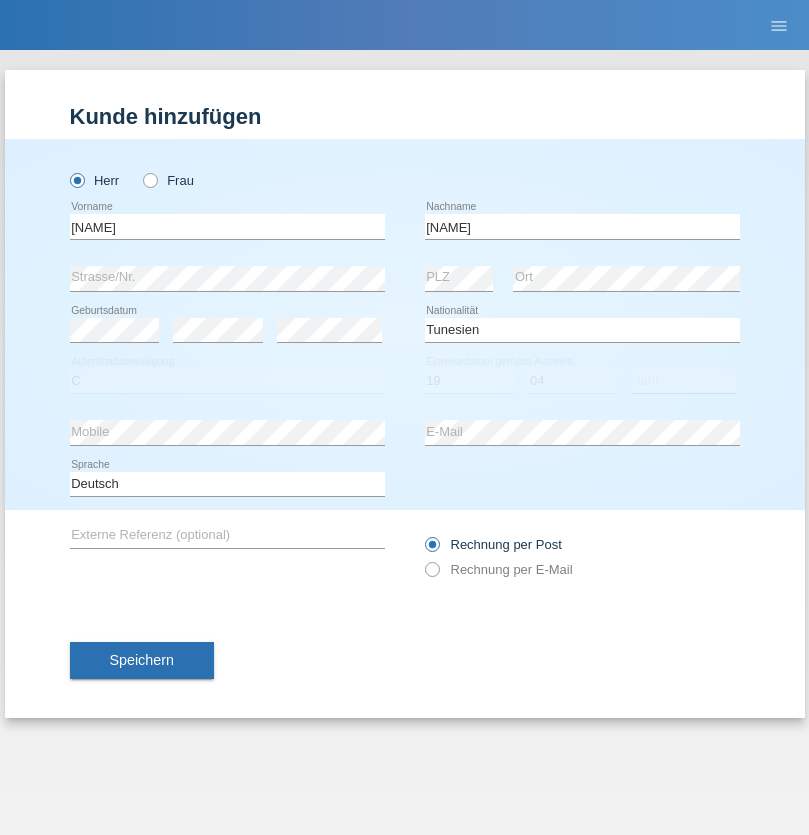 select on "1975" 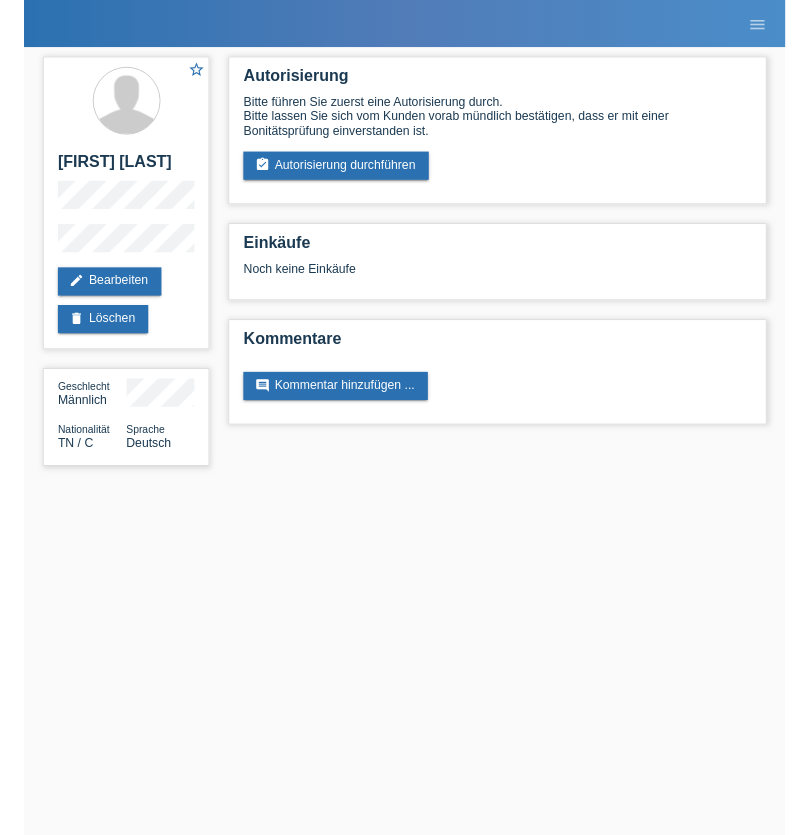 scroll, scrollTop: 0, scrollLeft: 0, axis: both 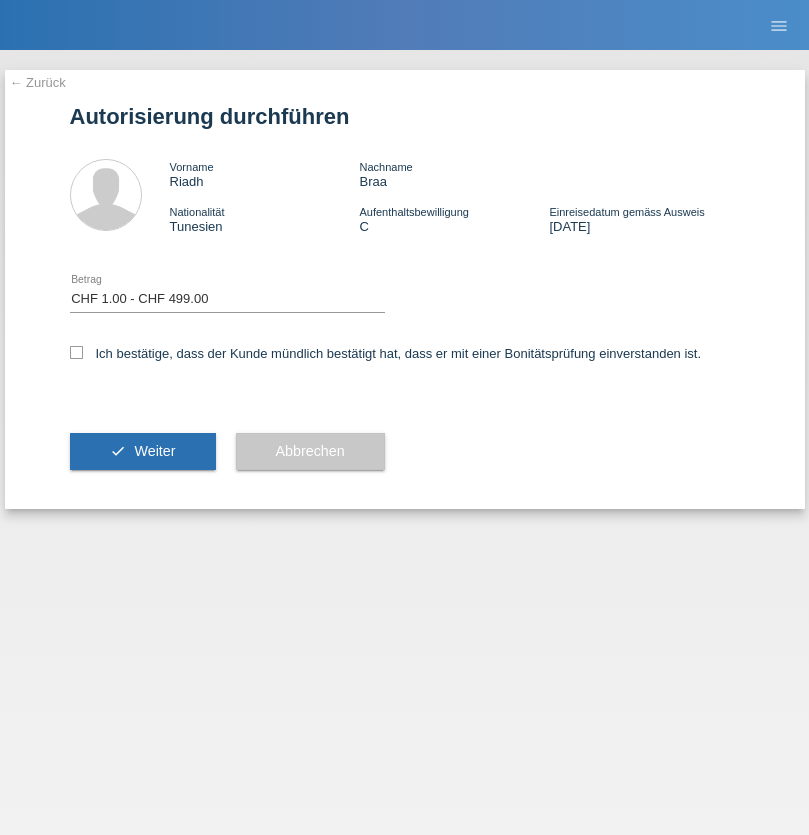 select on "1" 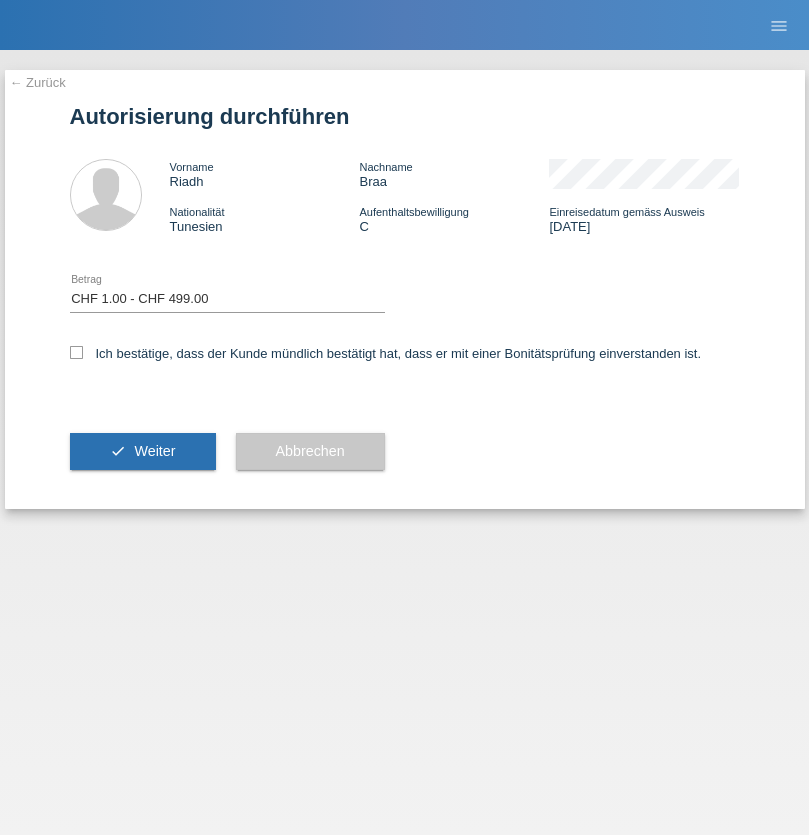 checkbox on "true" 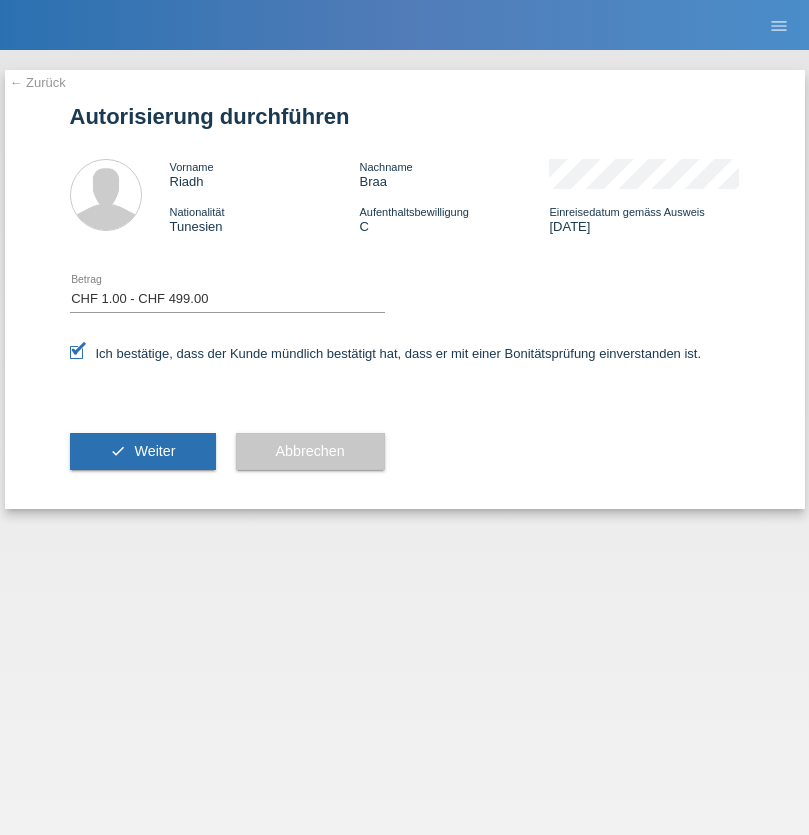 scroll, scrollTop: 0, scrollLeft: 0, axis: both 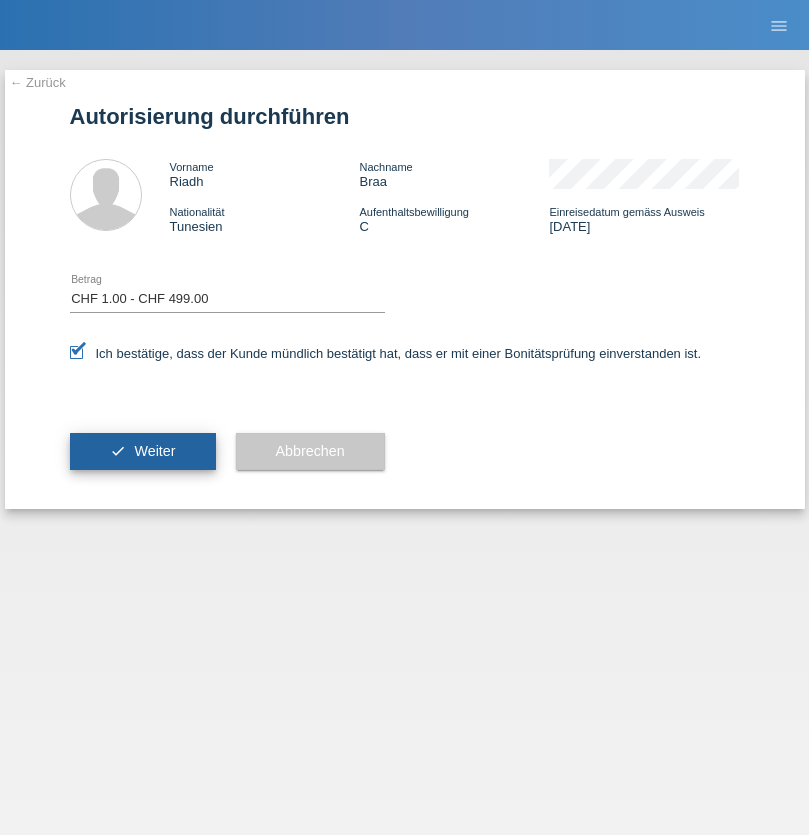 click on "Weiter" at bounding box center [154, 451] 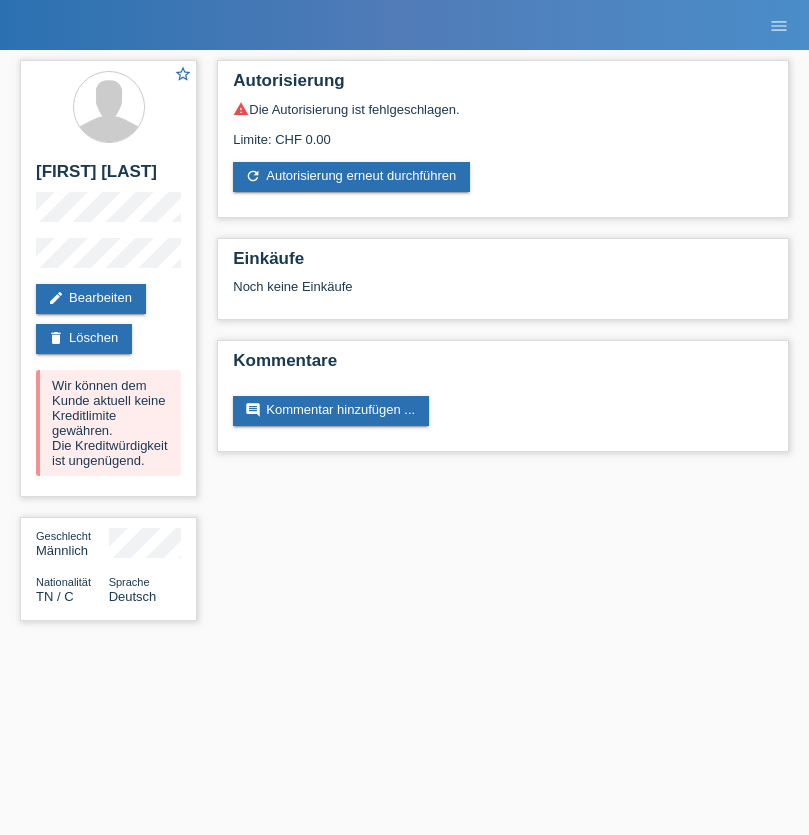 scroll, scrollTop: 0, scrollLeft: 0, axis: both 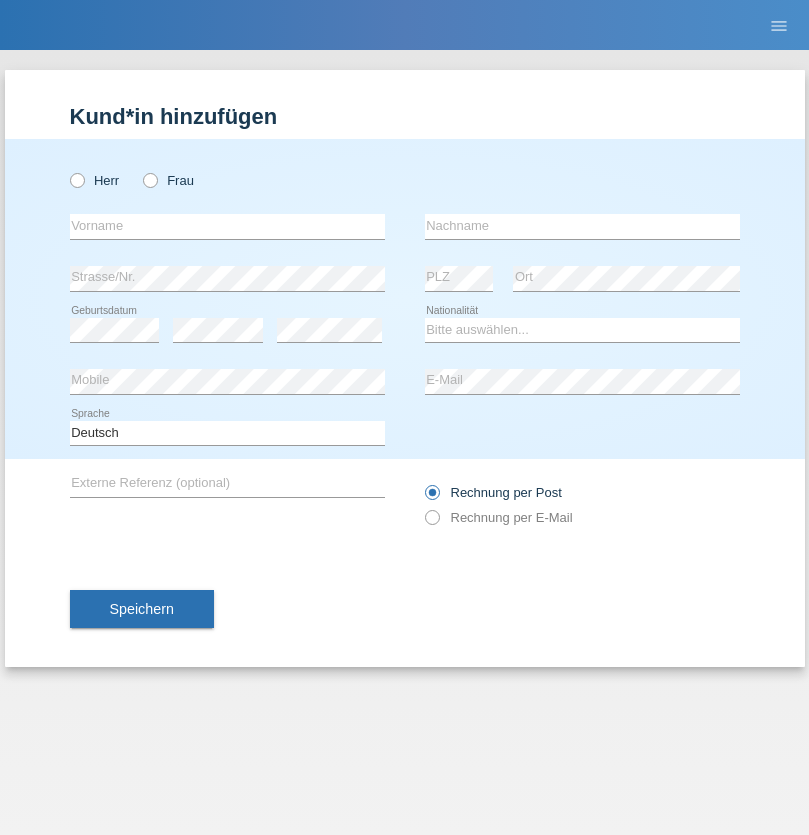 radio on "true" 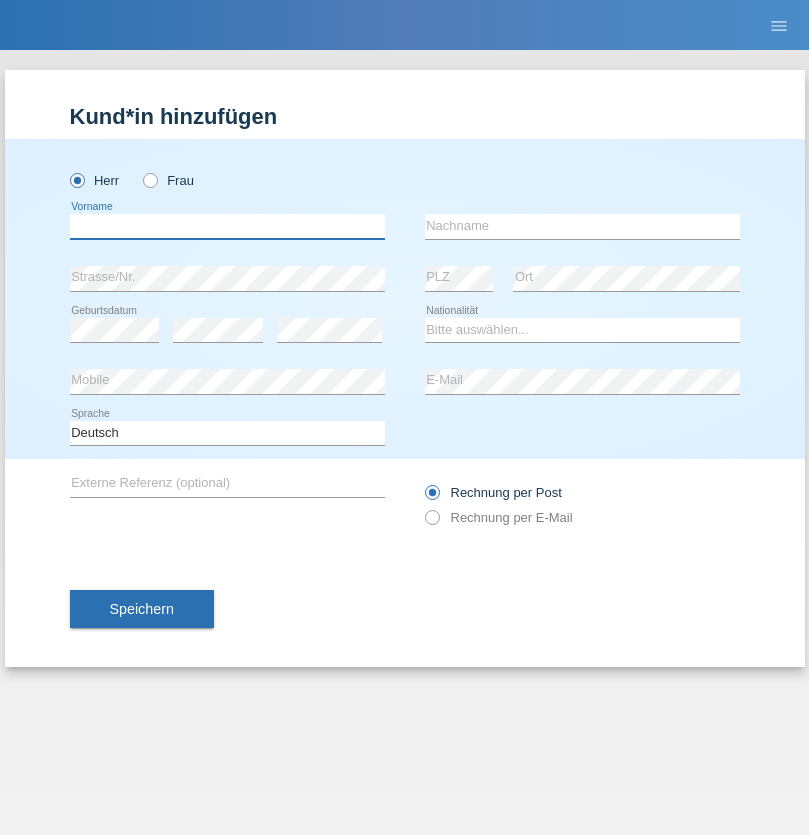 click at bounding box center (227, 226) 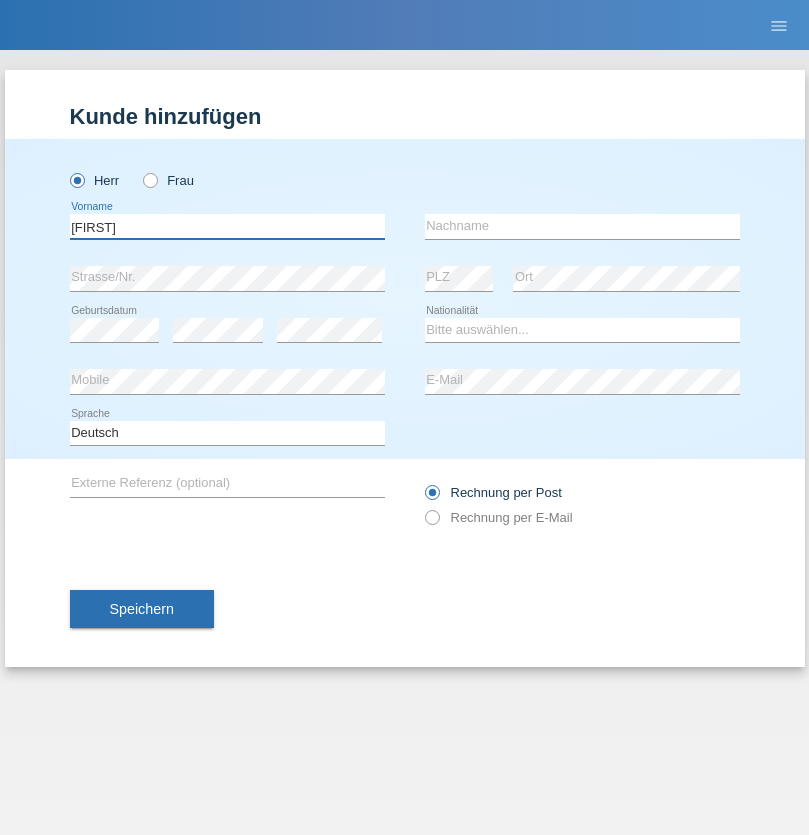 type on "Dominik" 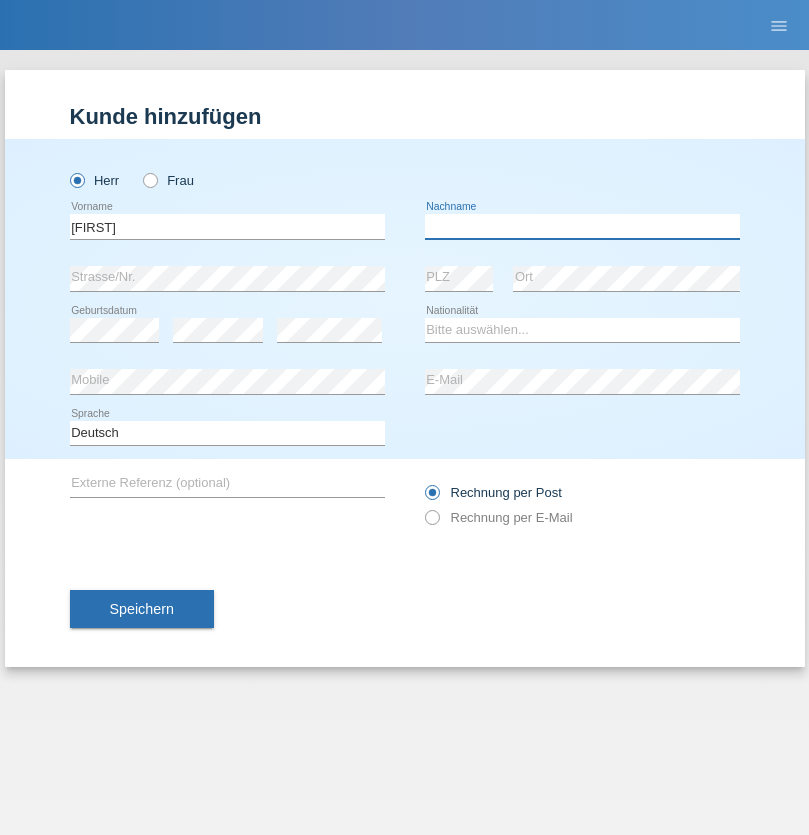 click at bounding box center [582, 226] 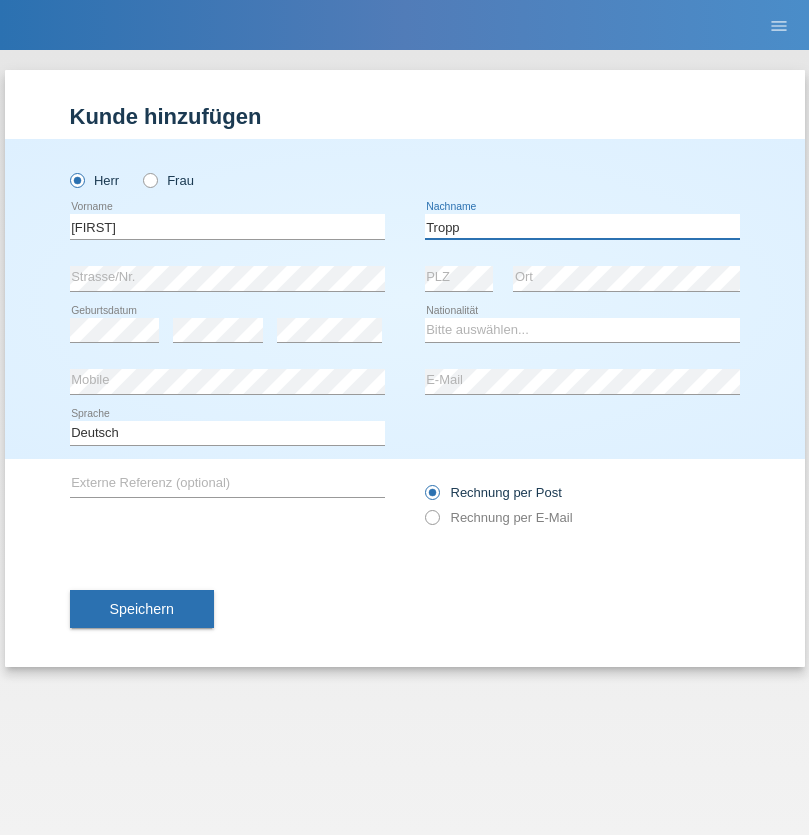 type on "Tropp" 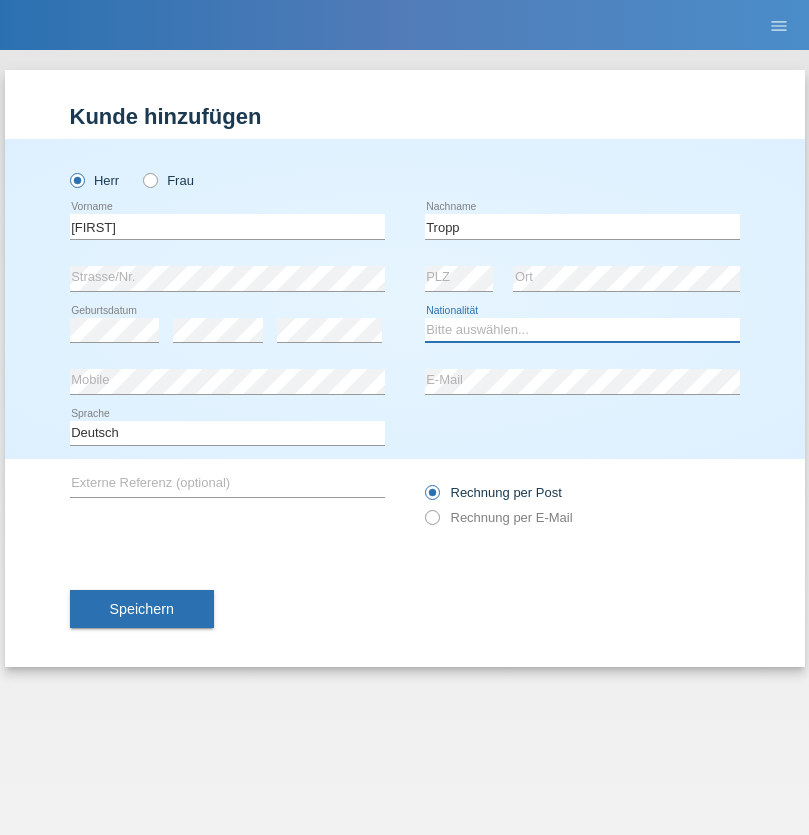 select on "SK" 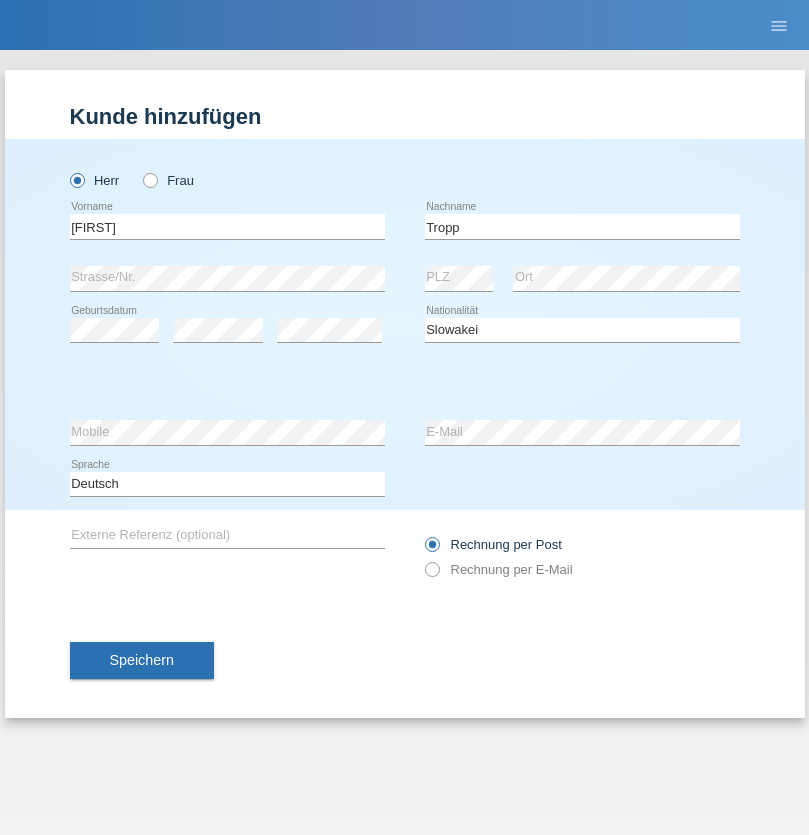 select on "C" 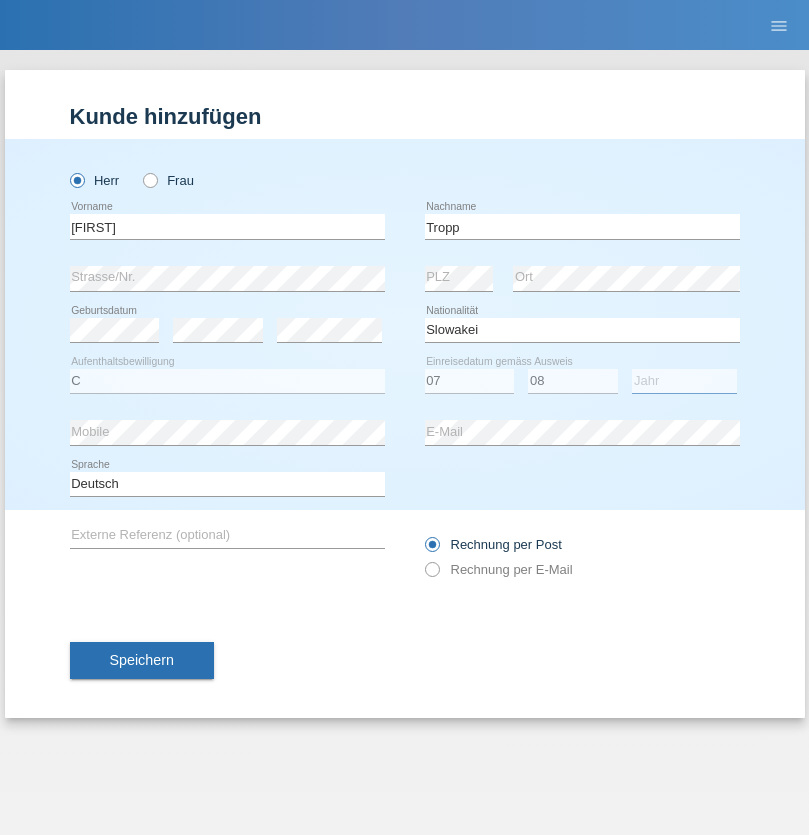 select on "2021" 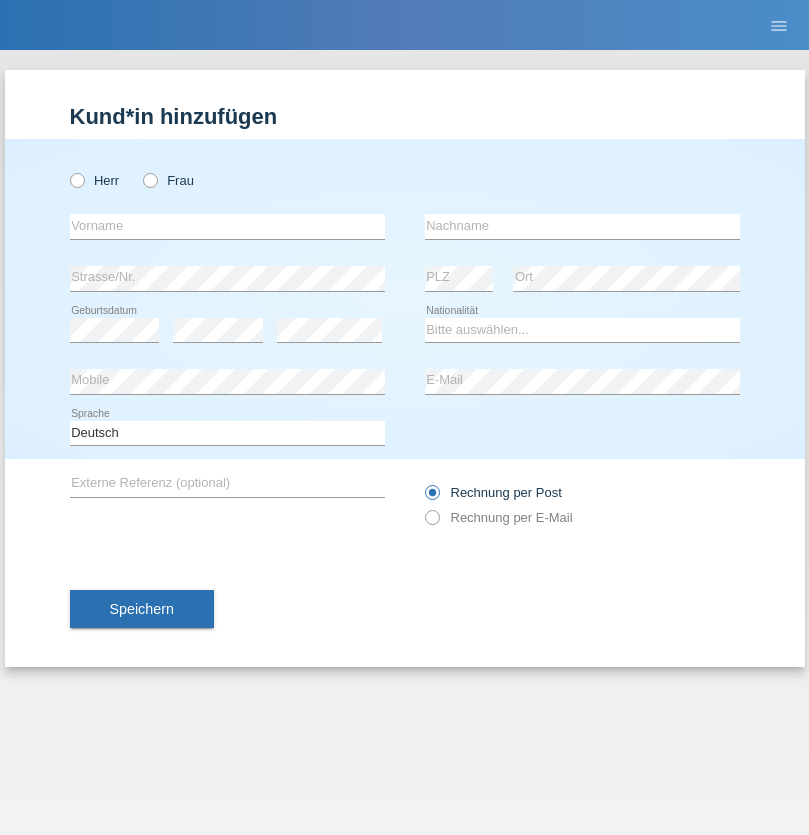 scroll, scrollTop: 0, scrollLeft: 0, axis: both 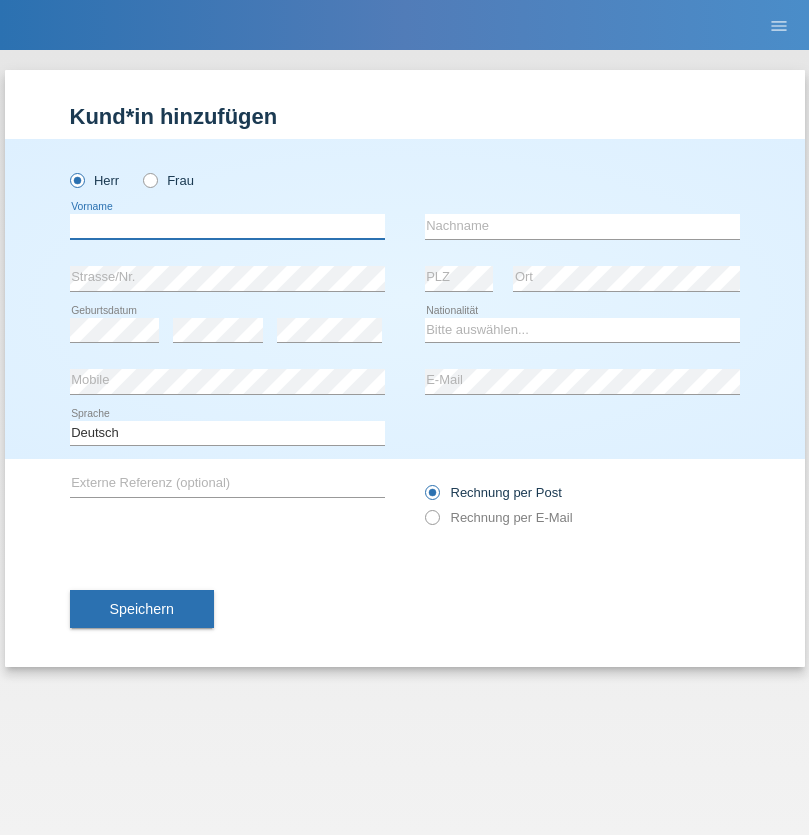 click at bounding box center [227, 226] 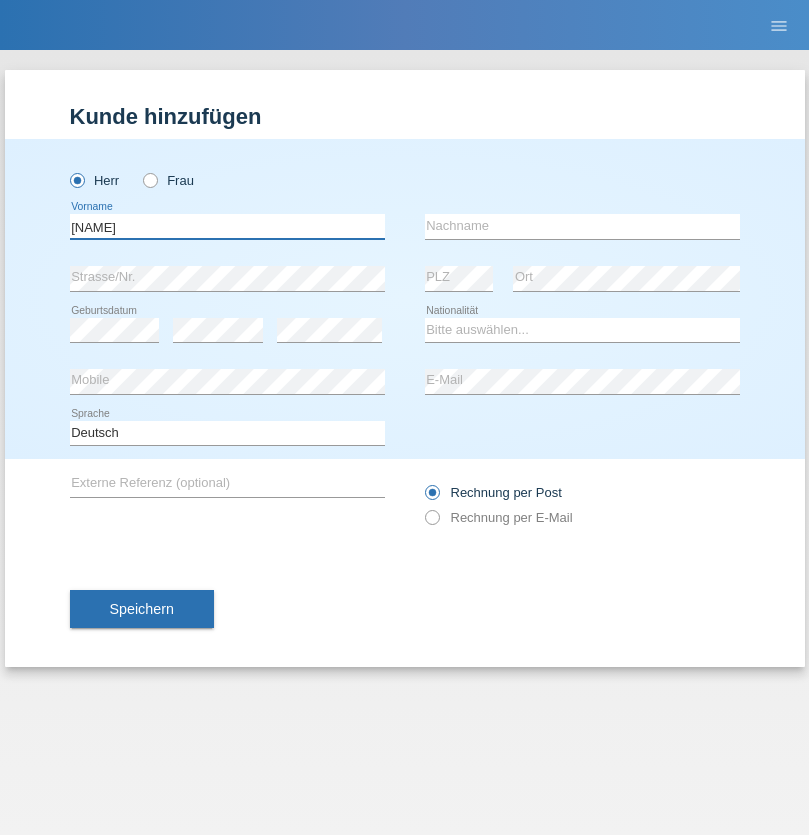 type on "Dirk" 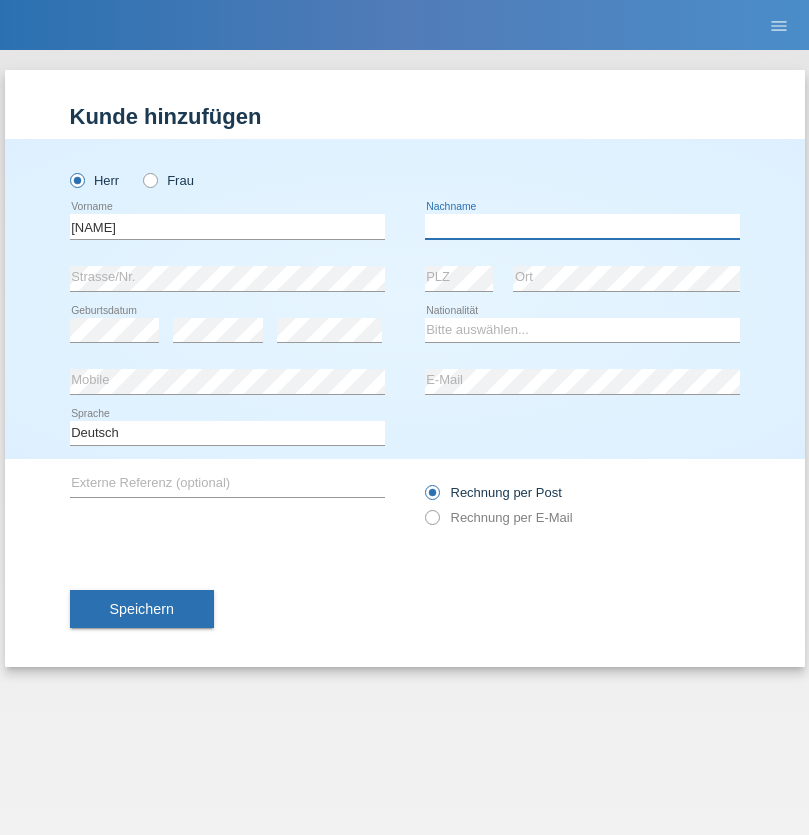click at bounding box center [582, 226] 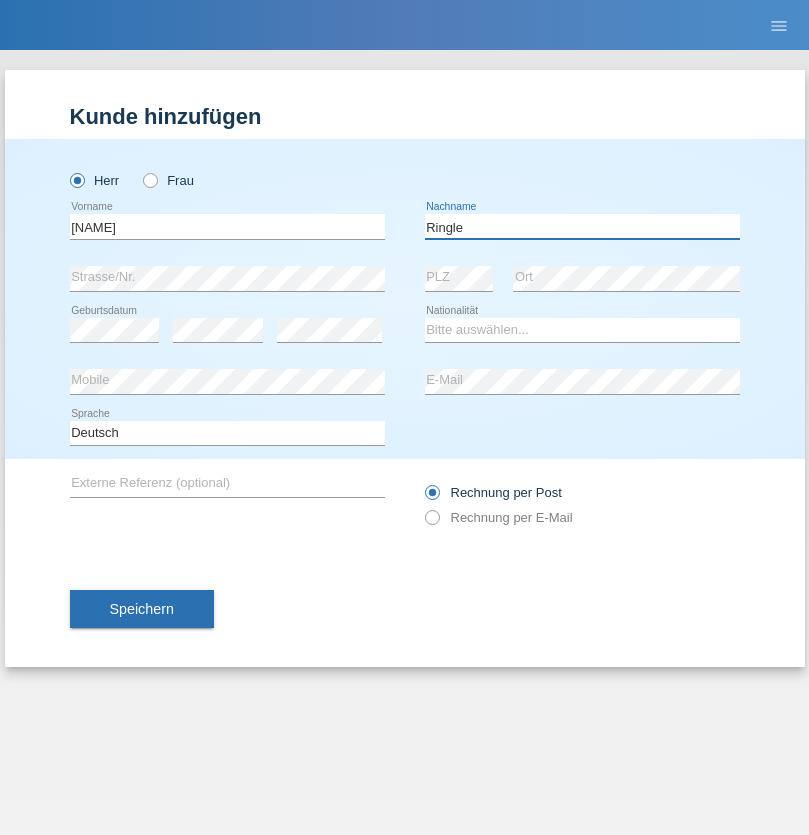 type on "Ringle" 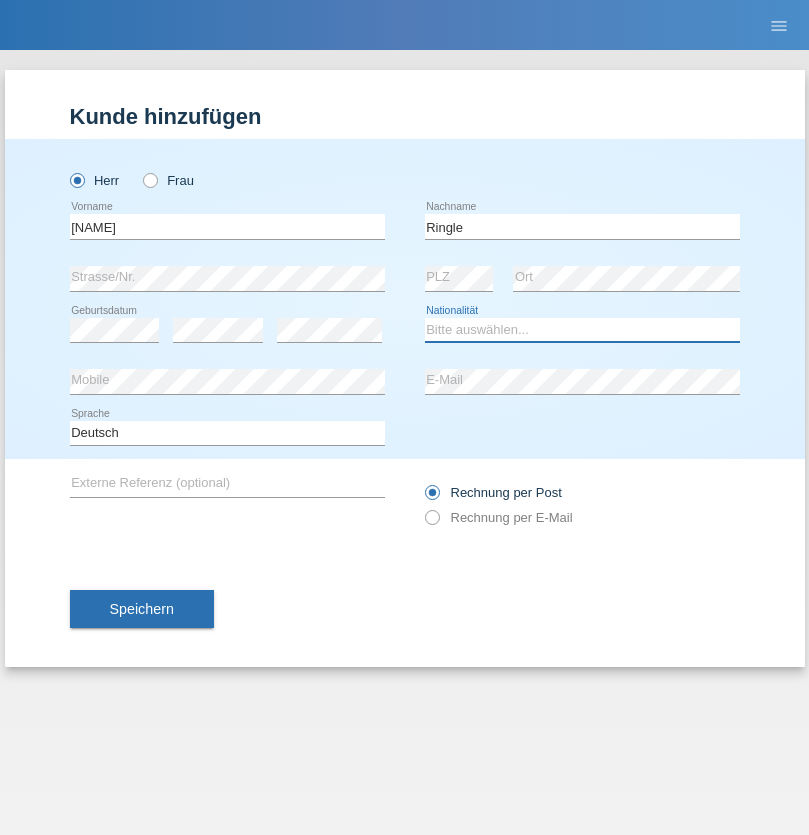select on "DE" 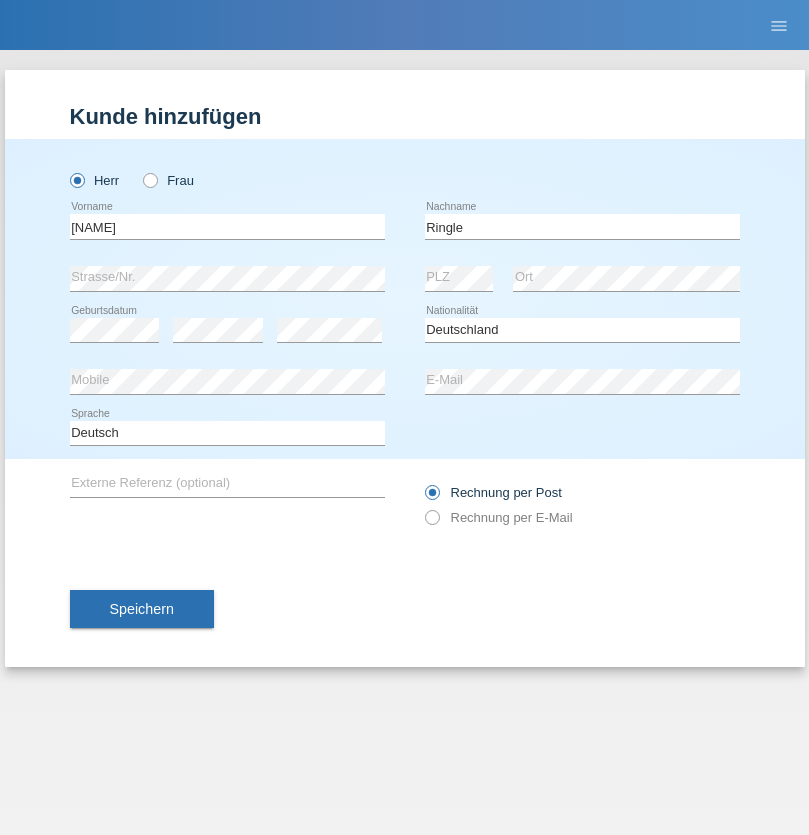 select on "C" 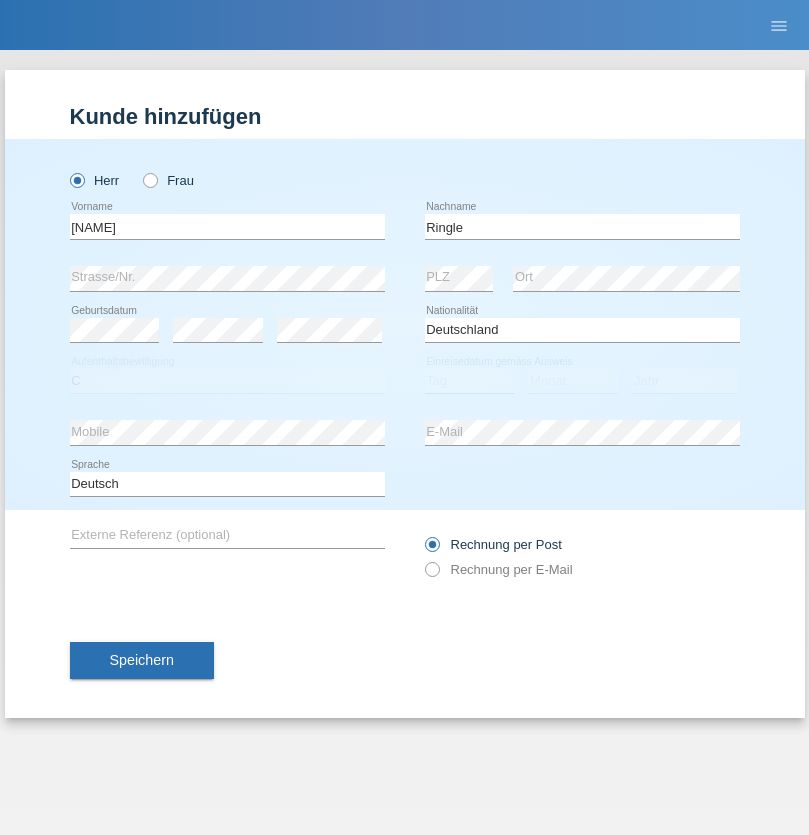 select on "06" 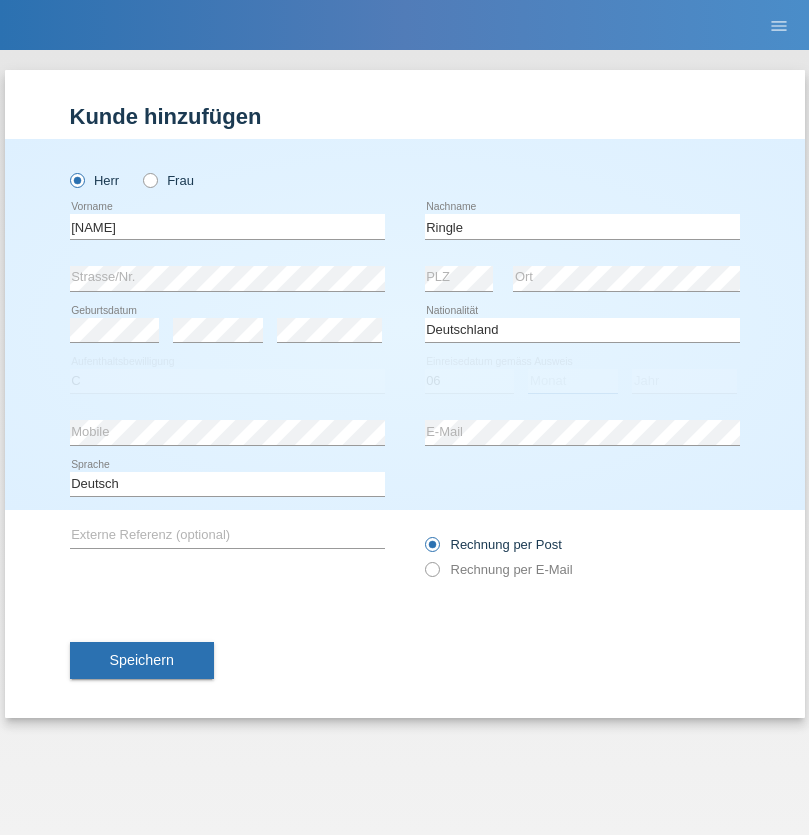 select on "01" 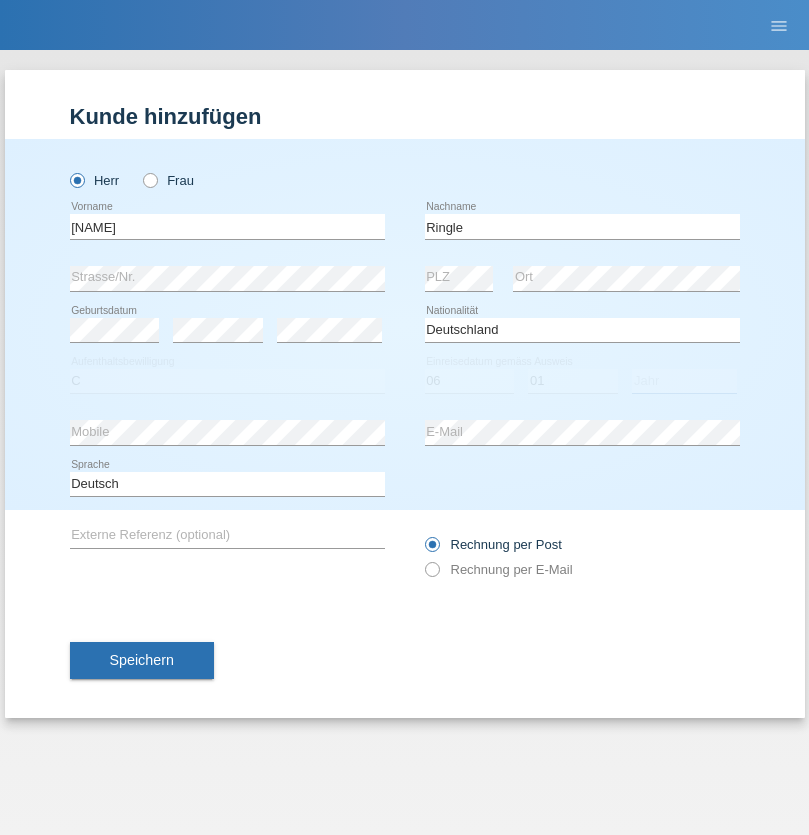 select on "2021" 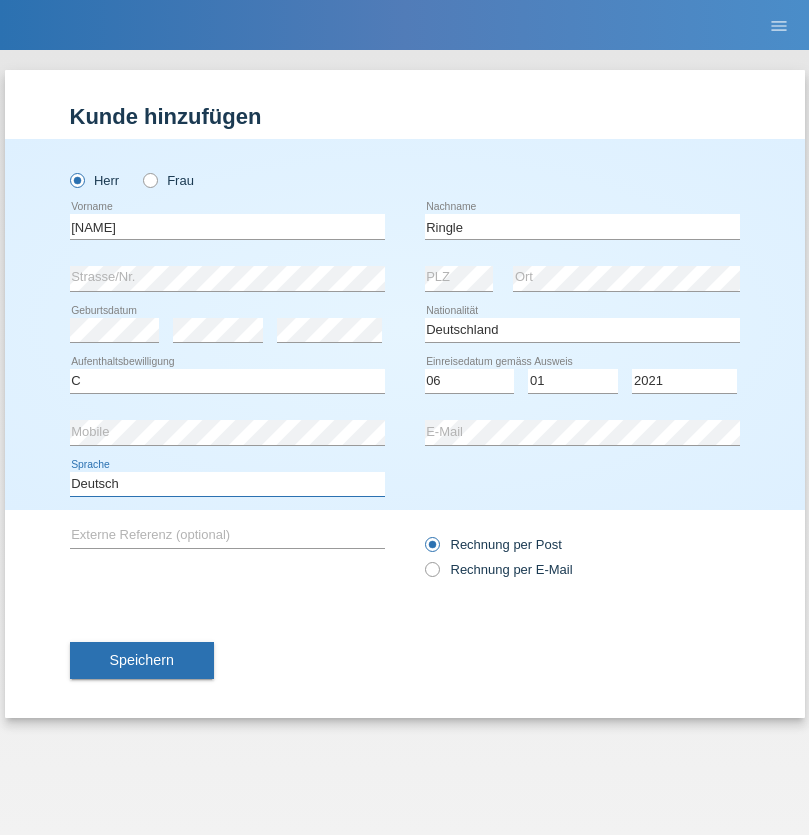 select on "en" 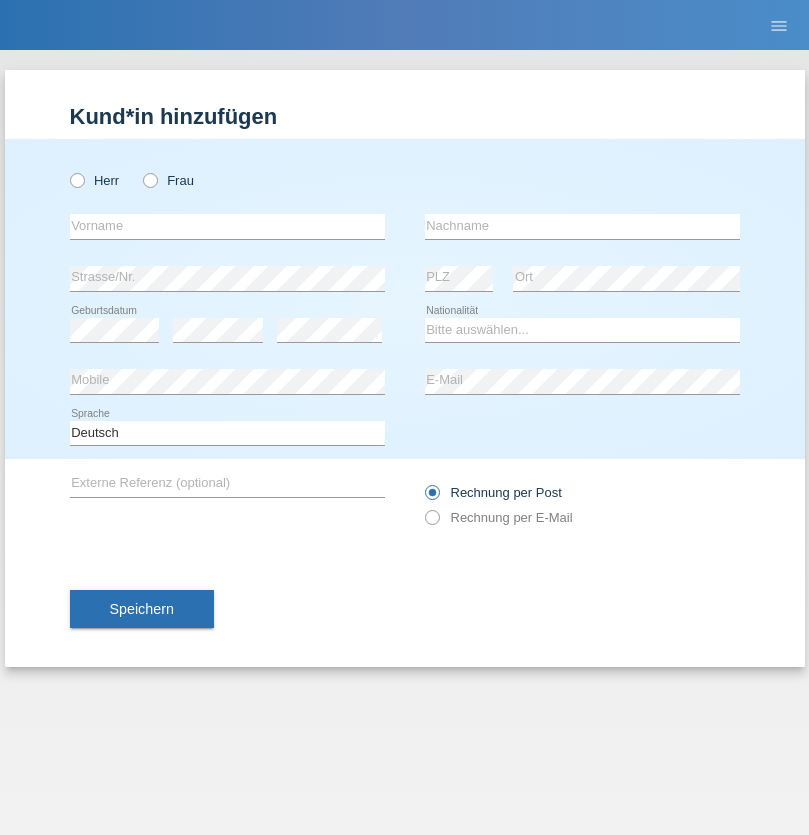scroll, scrollTop: 0, scrollLeft: 0, axis: both 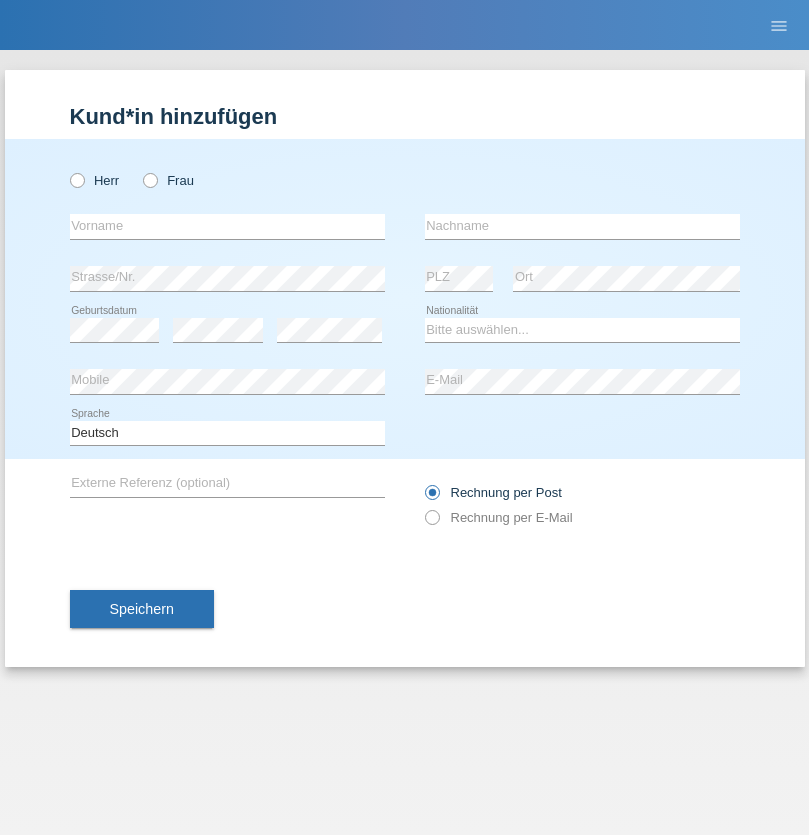 radio on "true" 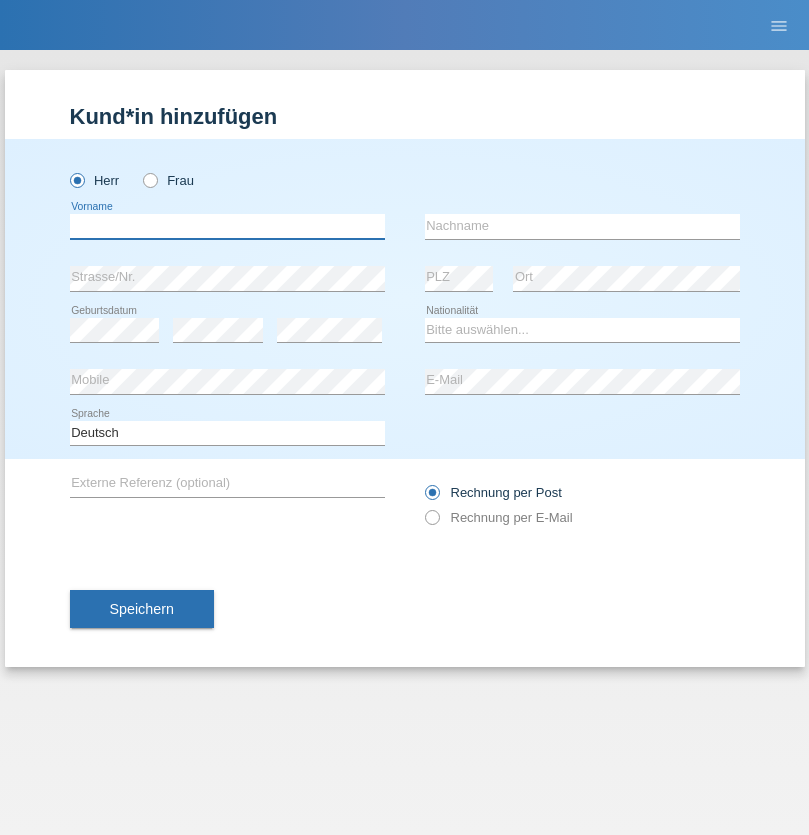 click at bounding box center [227, 226] 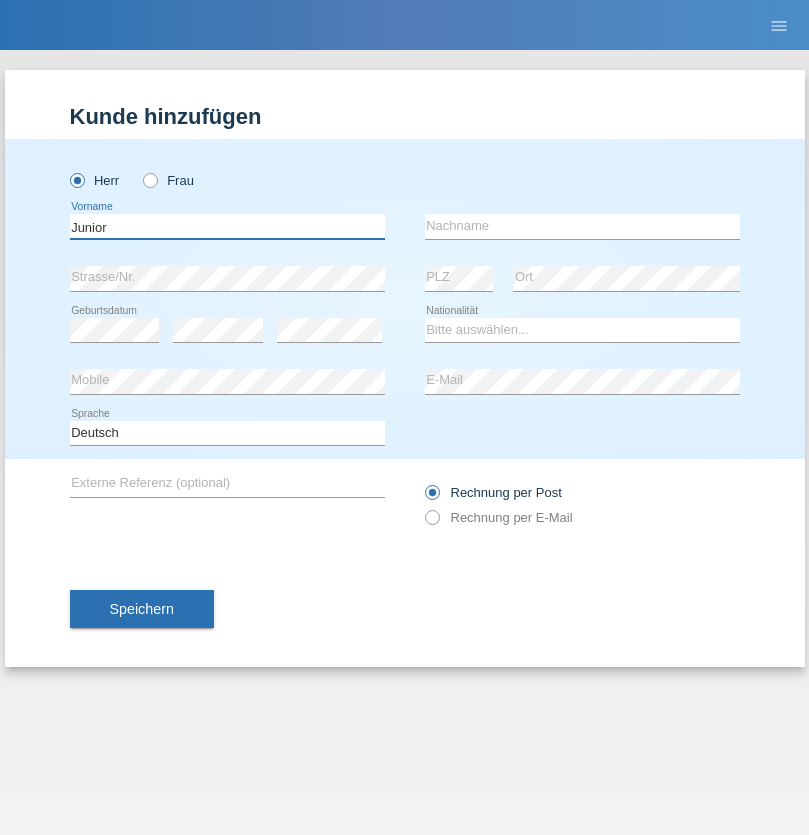 type on "Junior" 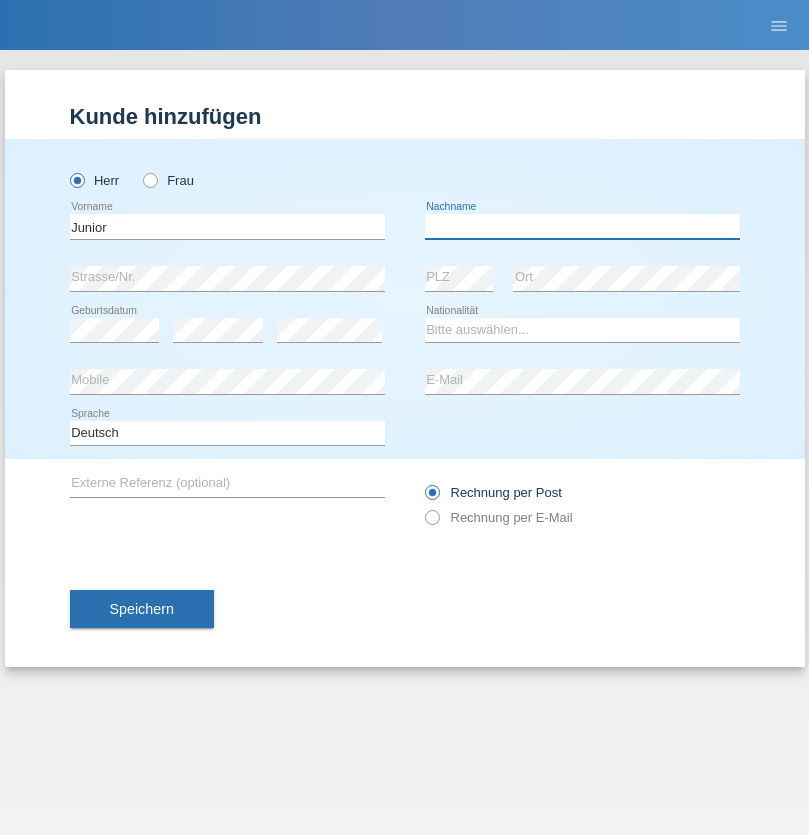 click at bounding box center [582, 226] 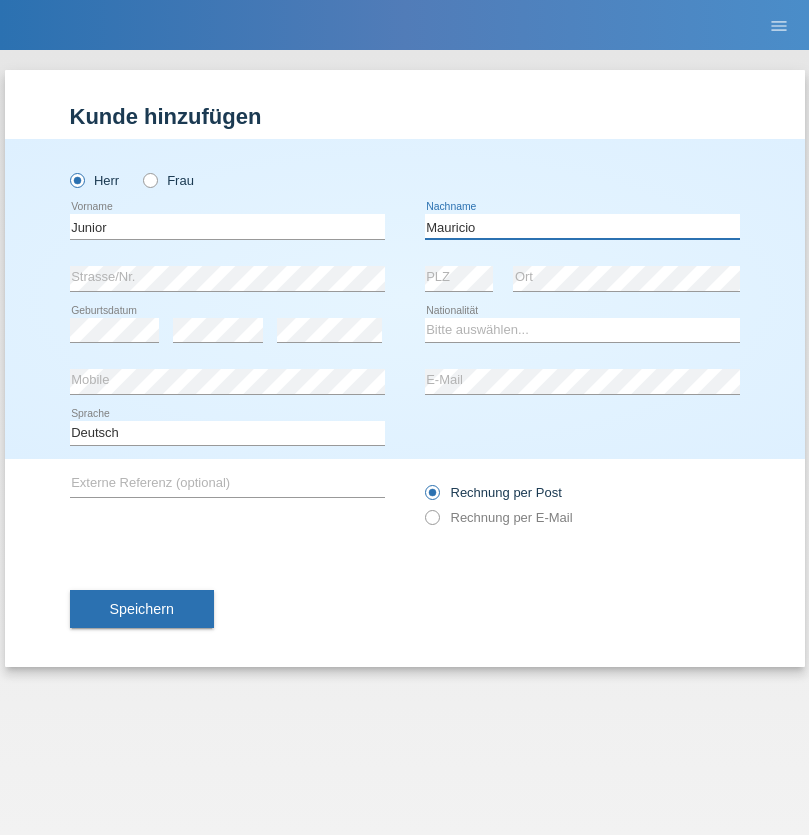 type on "Mauricio" 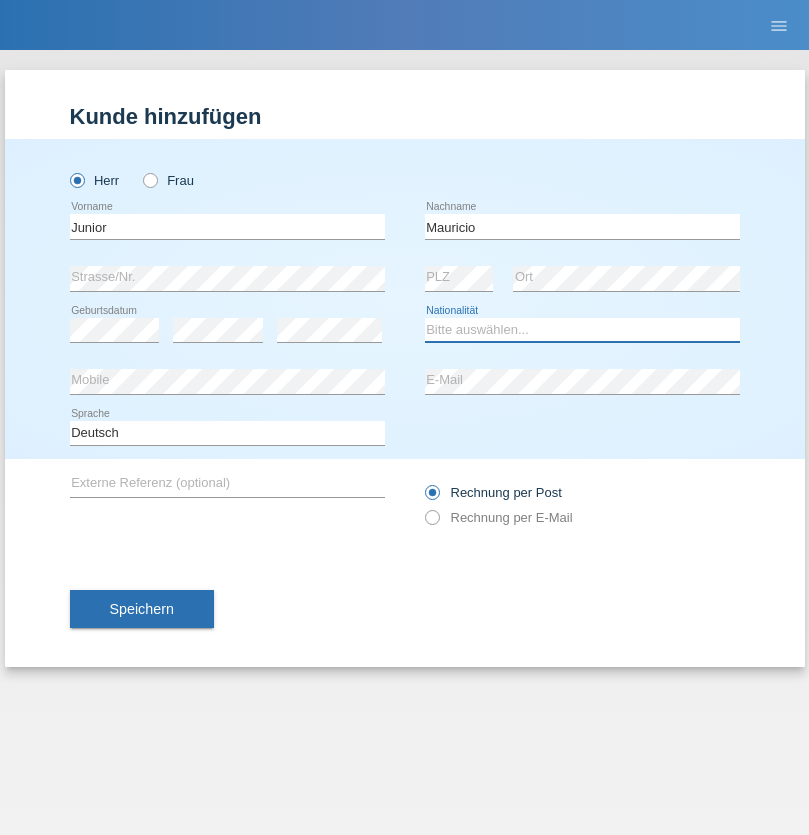 select on "CH" 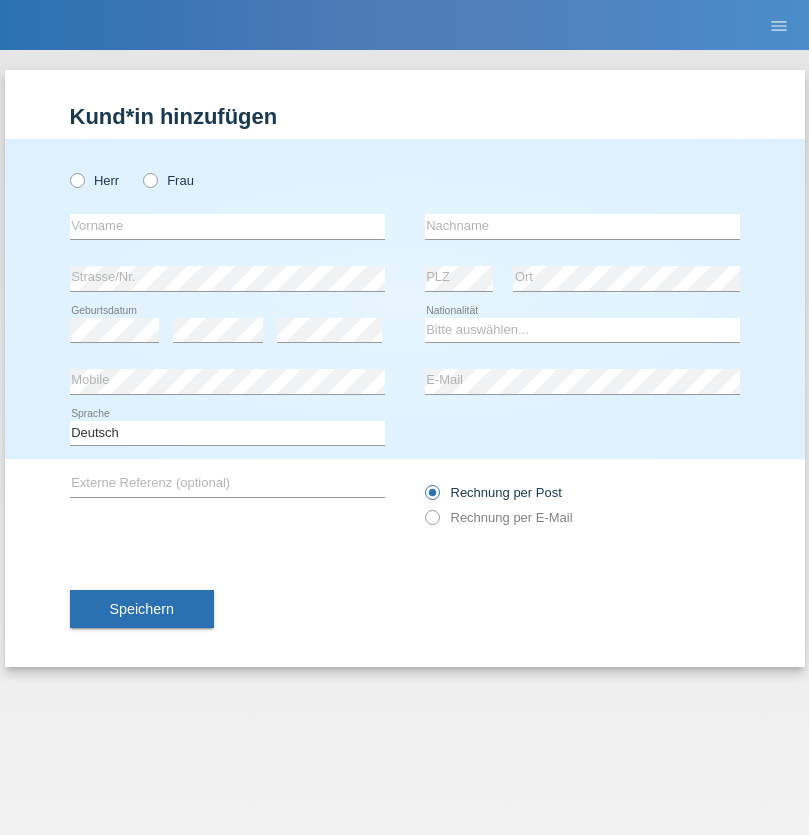 scroll, scrollTop: 0, scrollLeft: 0, axis: both 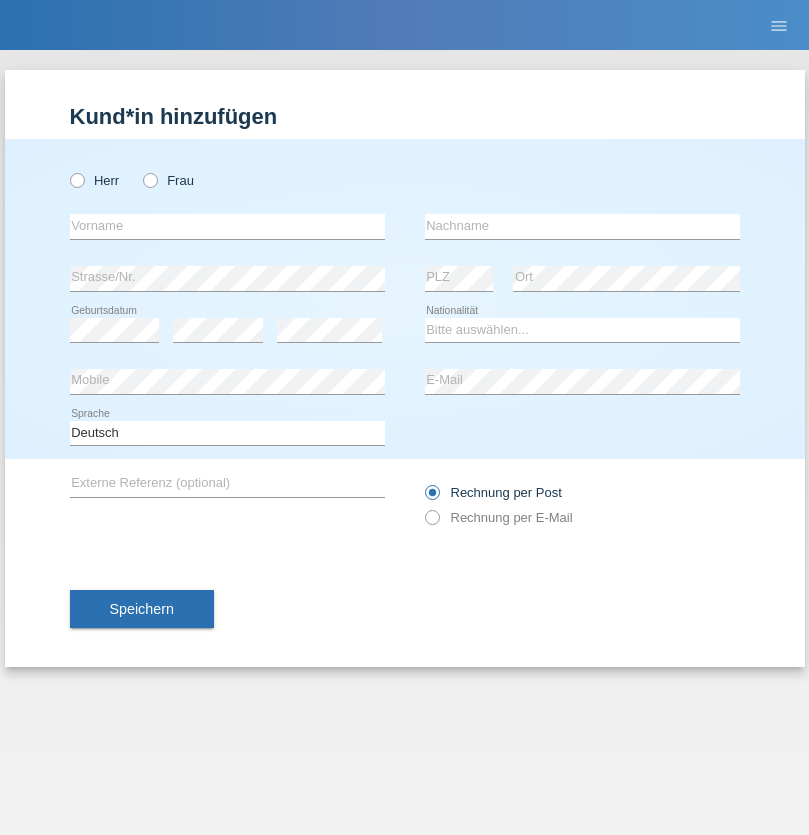 radio on "true" 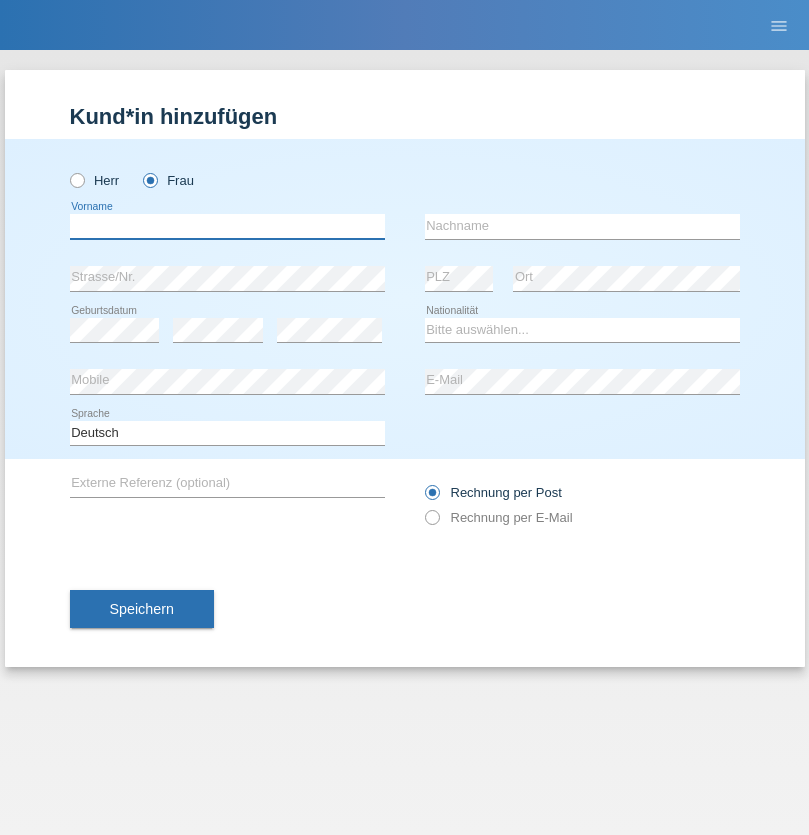 click at bounding box center (227, 226) 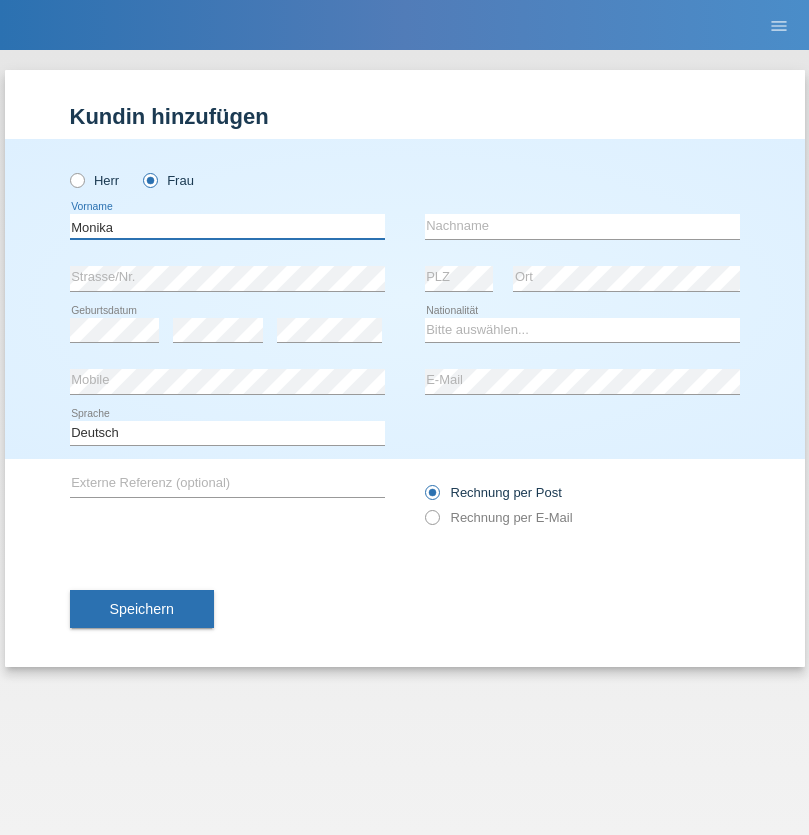 type on "Monika" 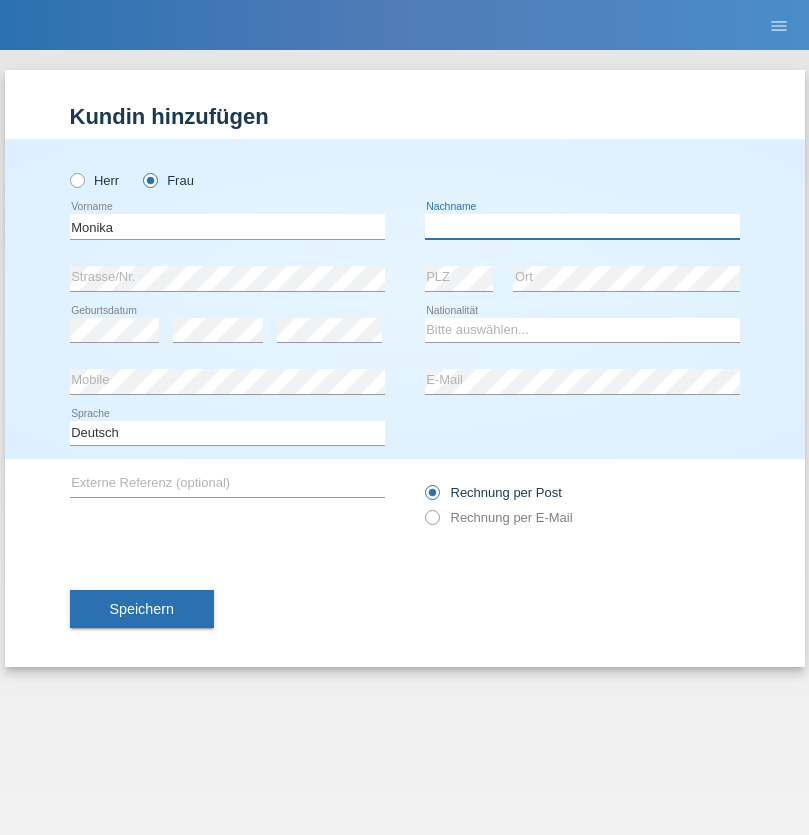 click at bounding box center [582, 226] 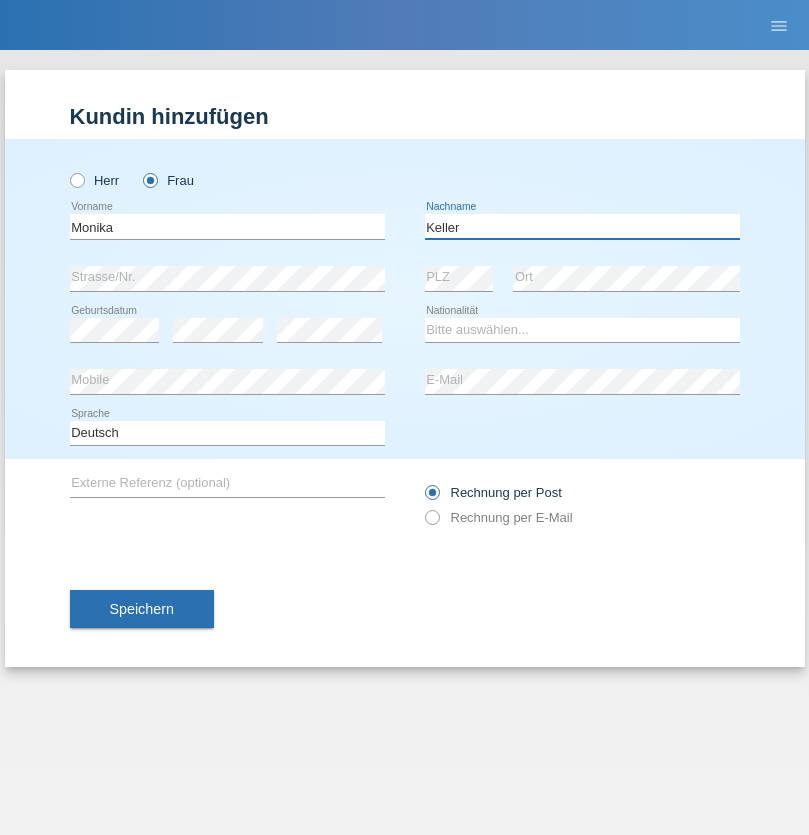 type on "Keller" 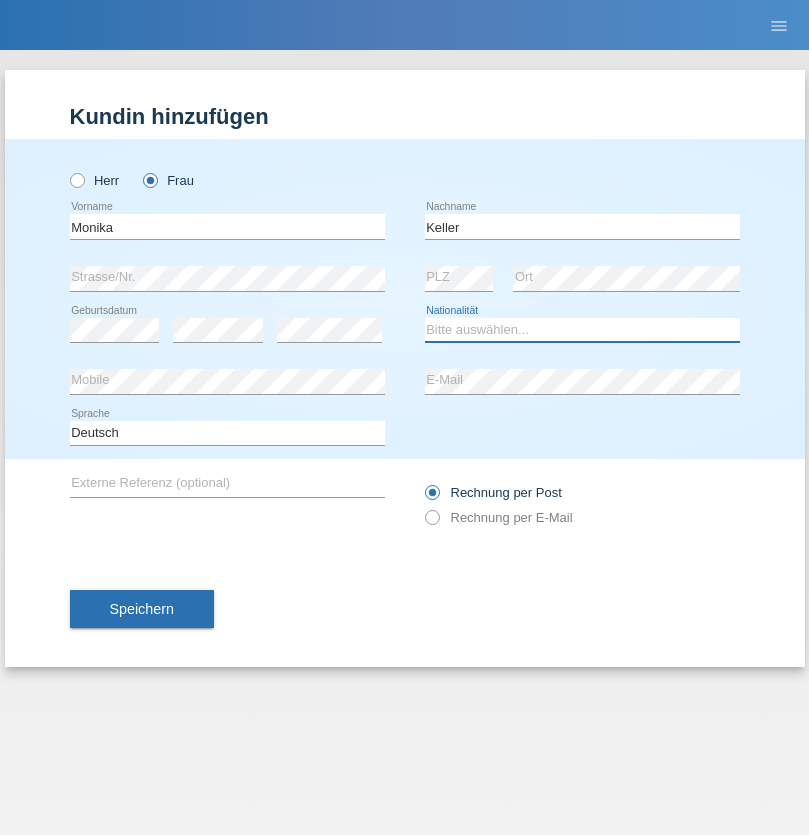 select on "CH" 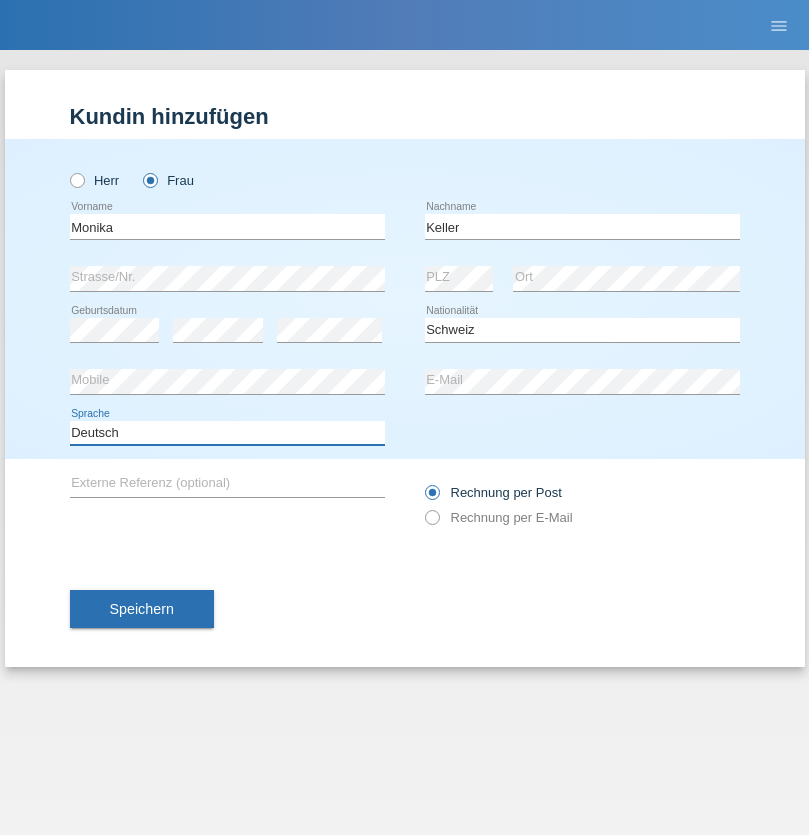 select on "en" 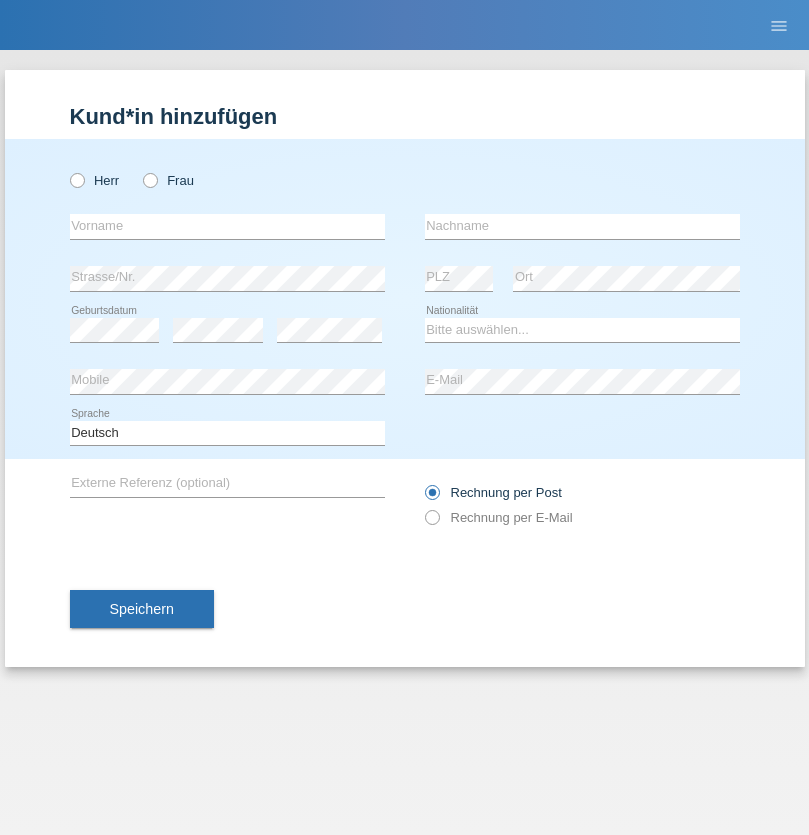 scroll, scrollTop: 0, scrollLeft: 0, axis: both 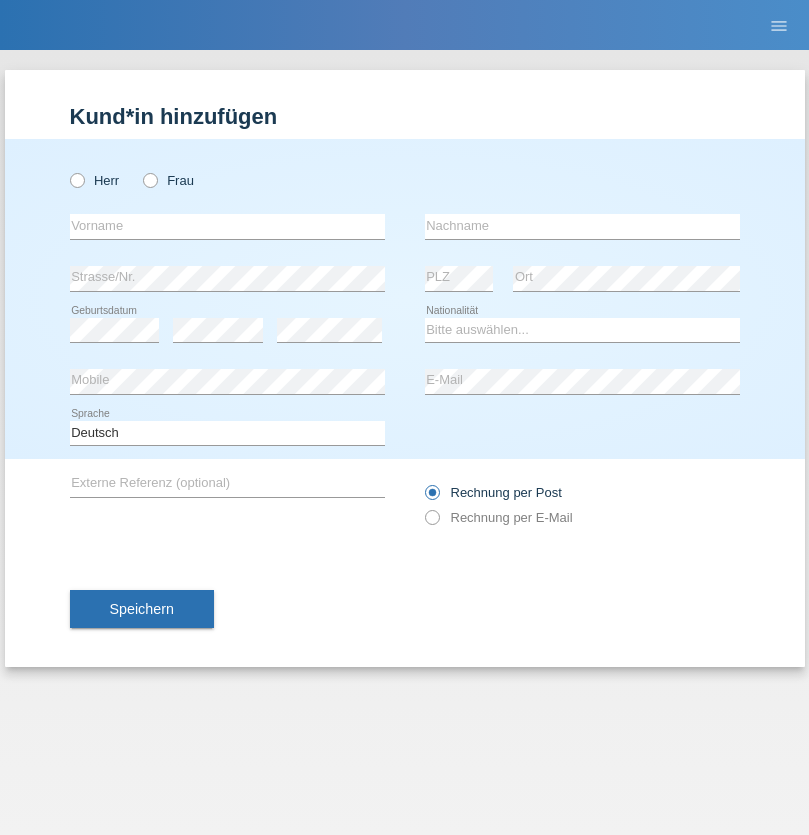 radio on "true" 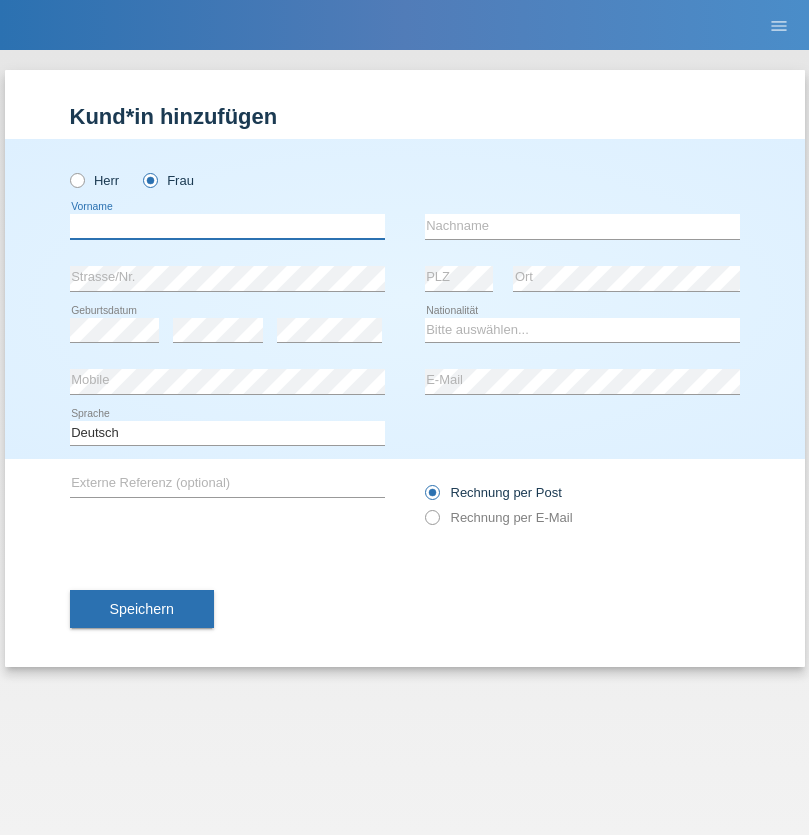 click at bounding box center [227, 226] 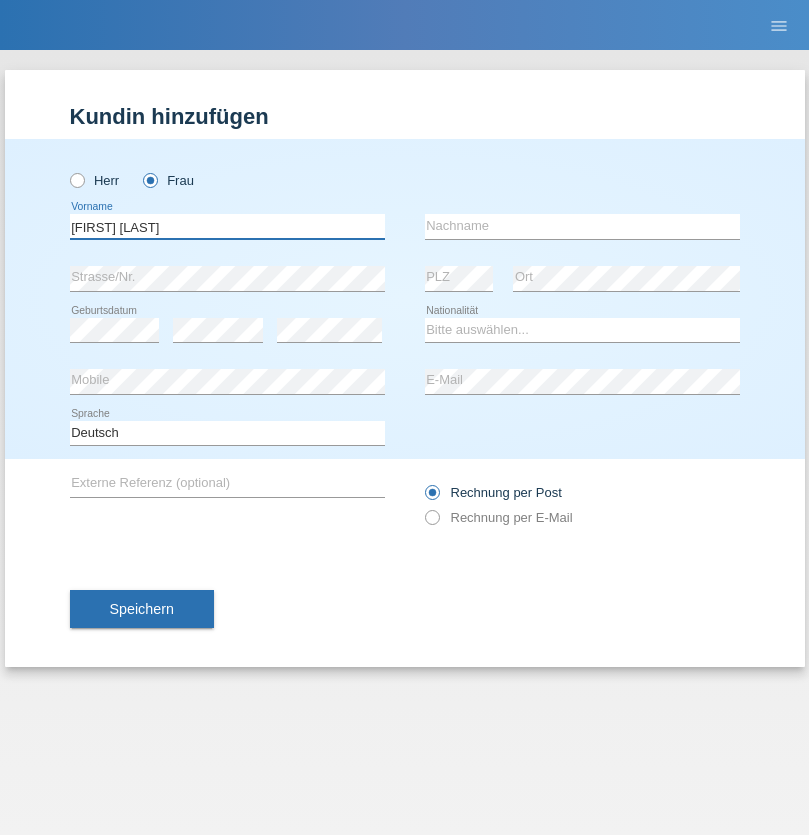 type on "[FIRST] [LAST]" 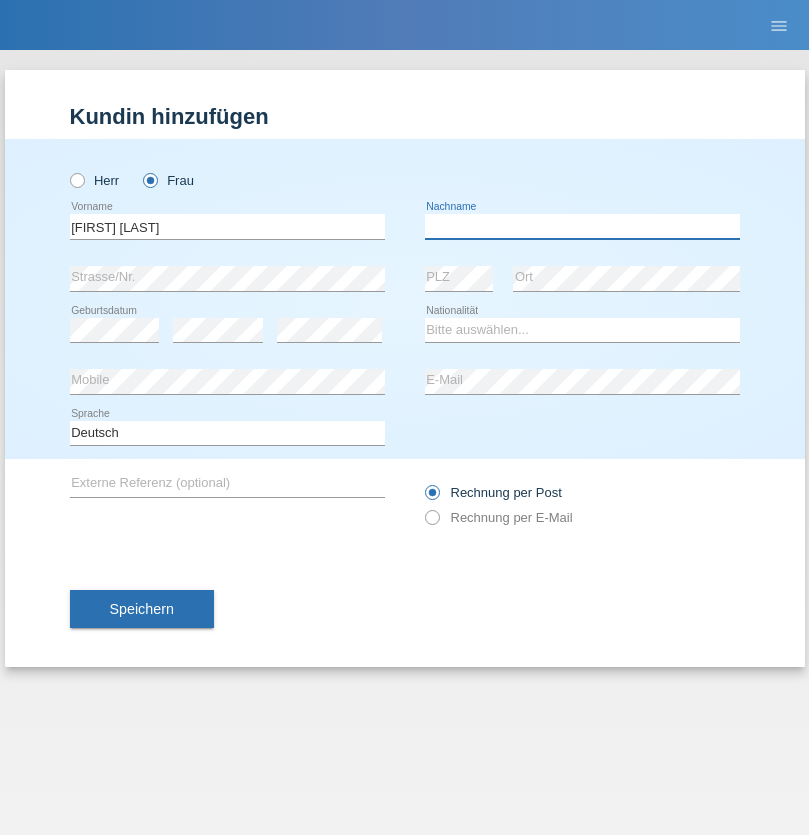 click at bounding box center (582, 226) 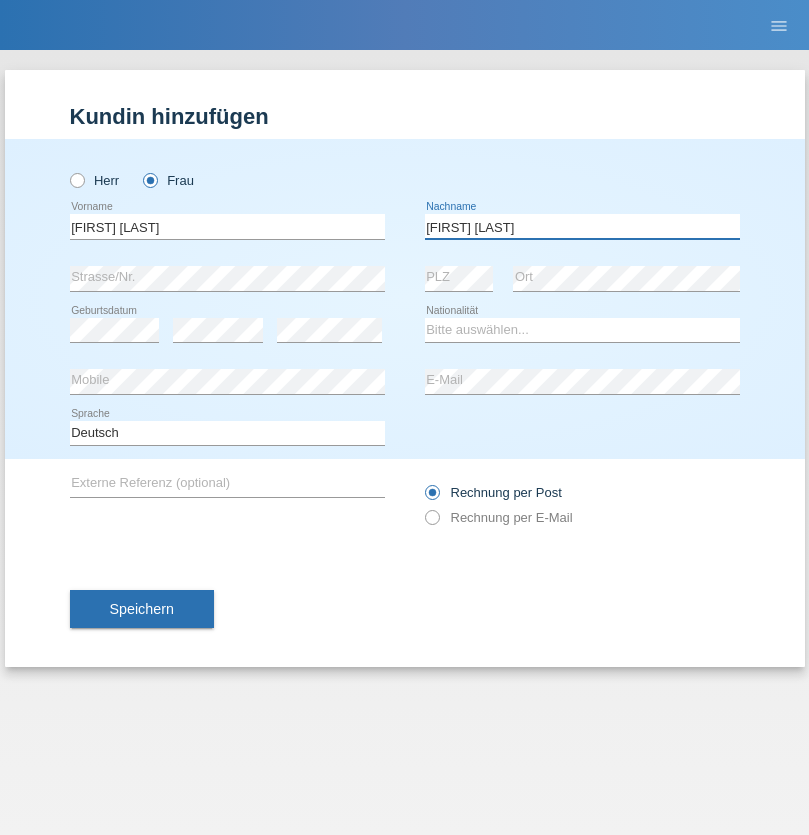 type on "[FIRST] [LAST]" 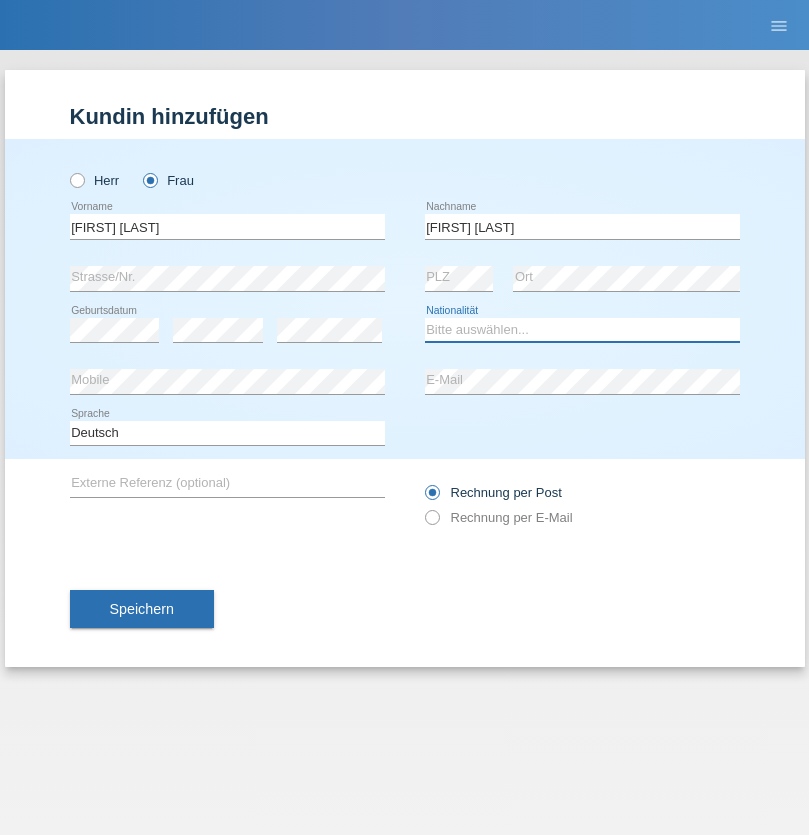 select on "CH" 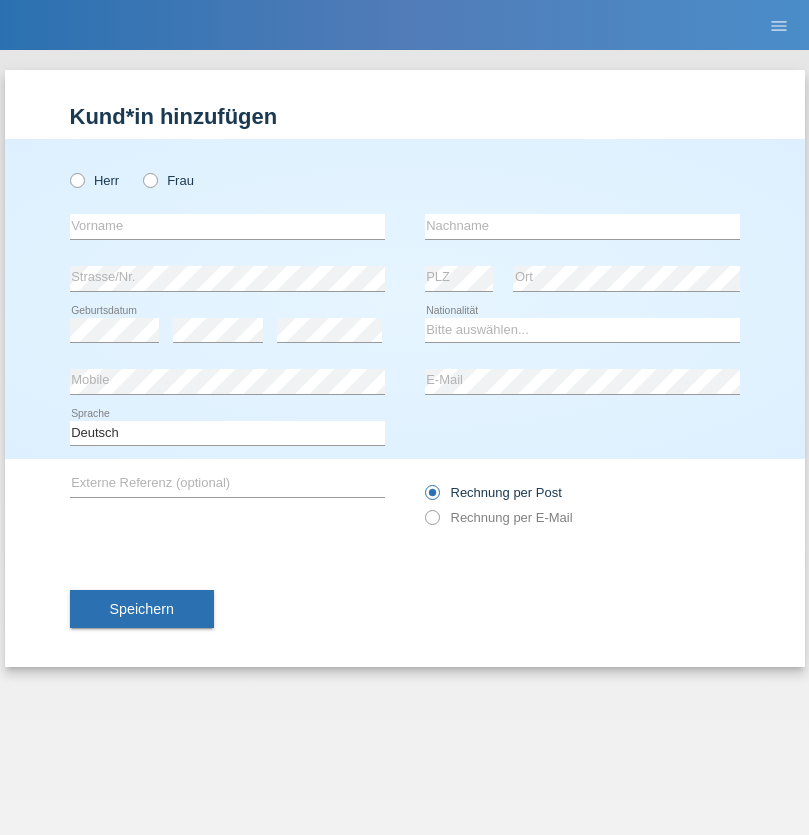 scroll, scrollTop: 0, scrollLeft: 0, axis: both 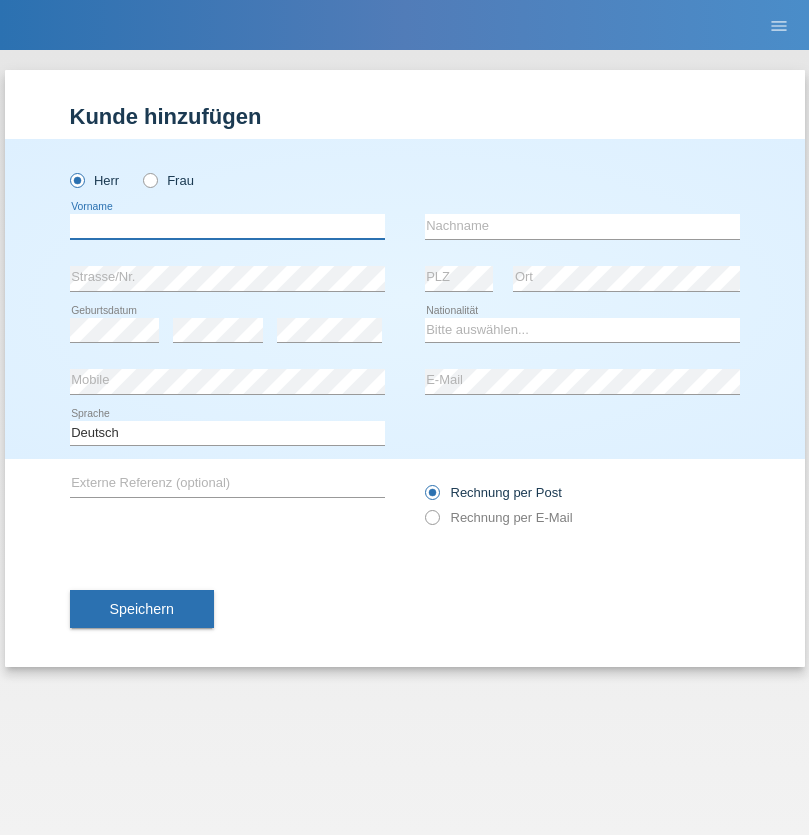 click at bounding box center [227, 226] 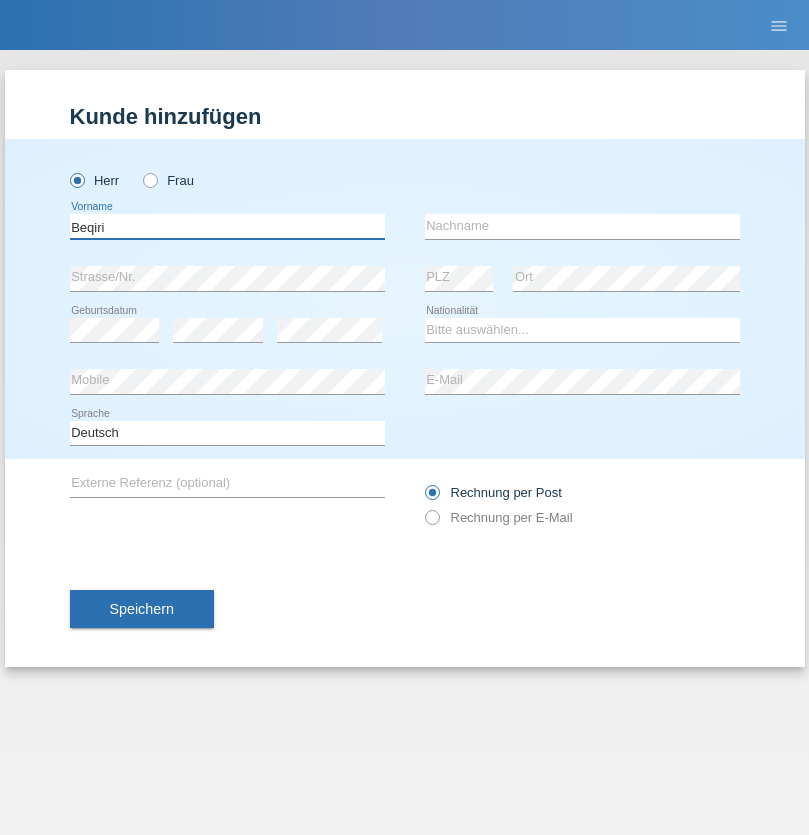 type on "Beqiri" 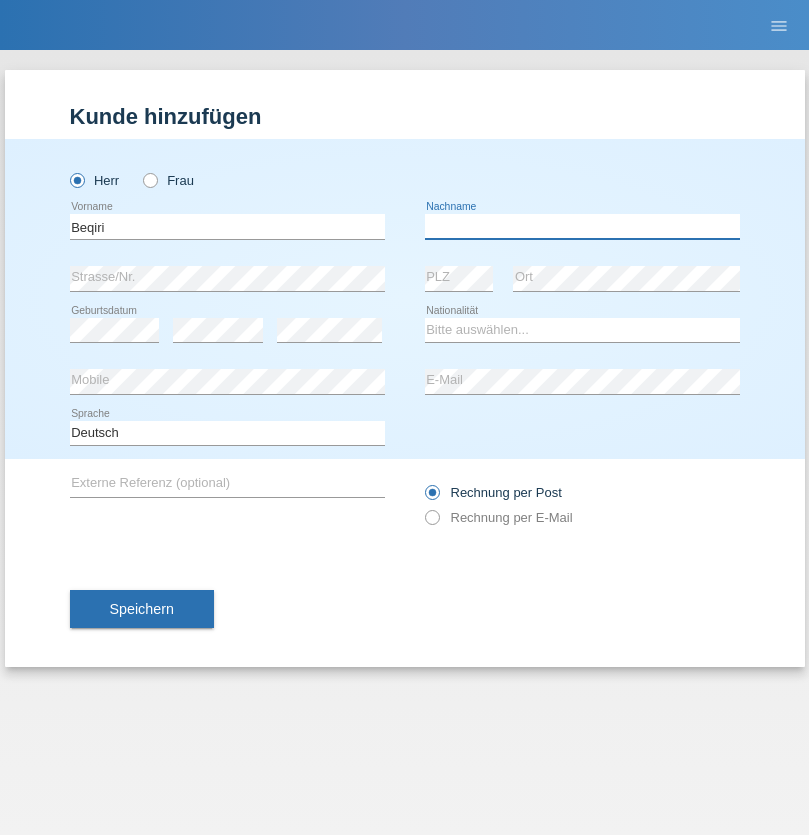 click at bounding box center [582, 226] 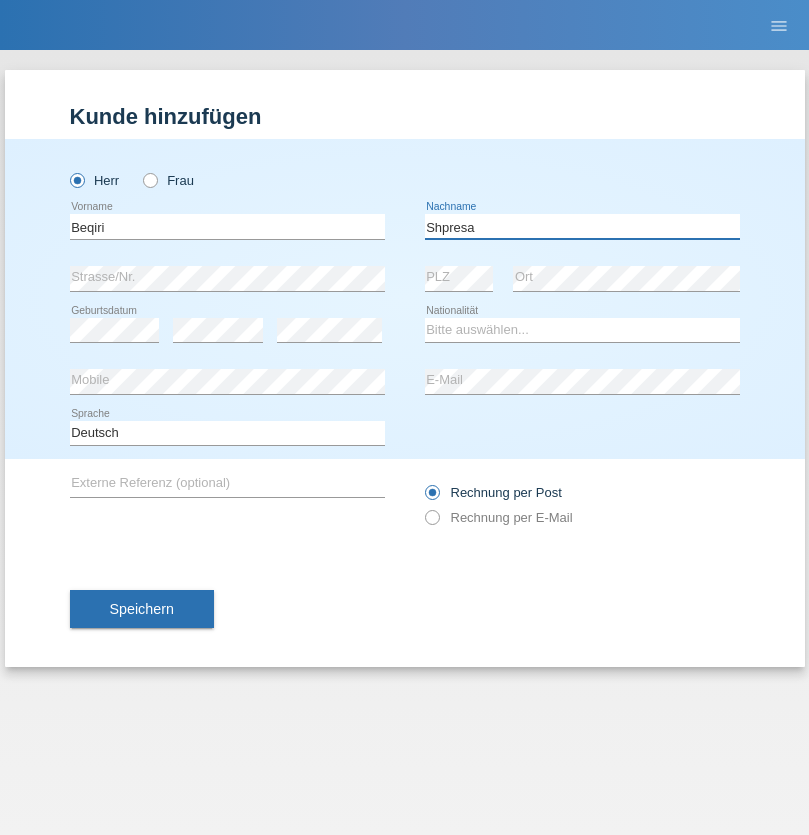 type on "Shpresa" 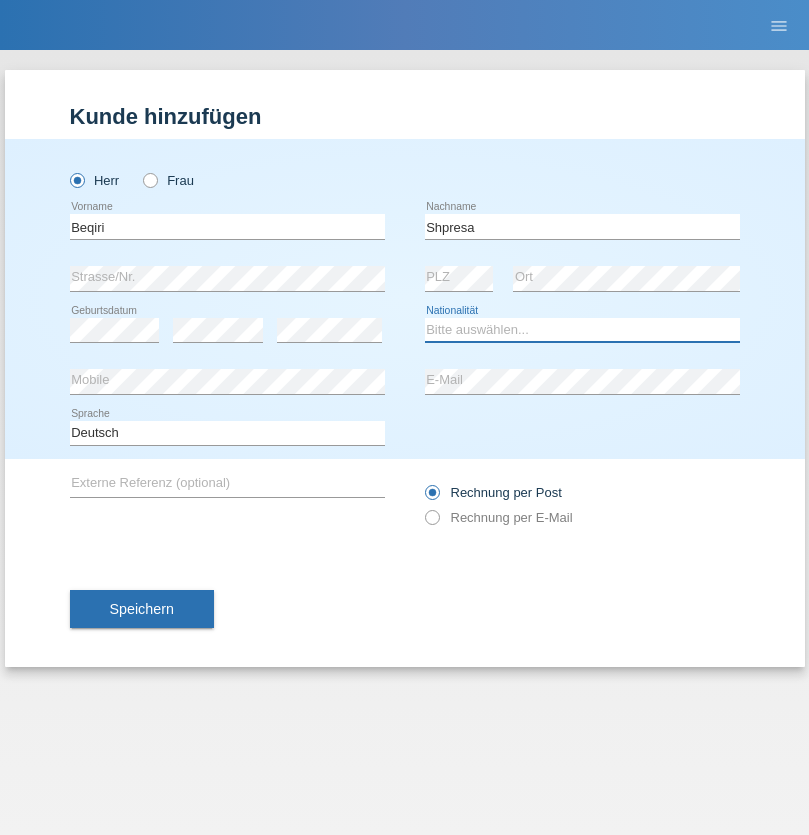 select on "XK" 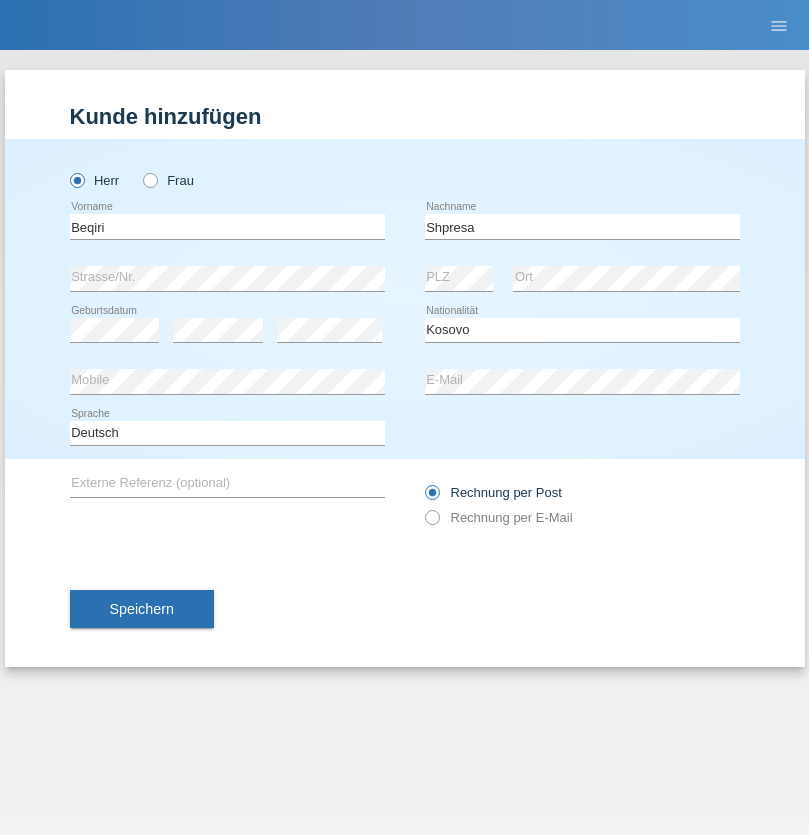select on "C" 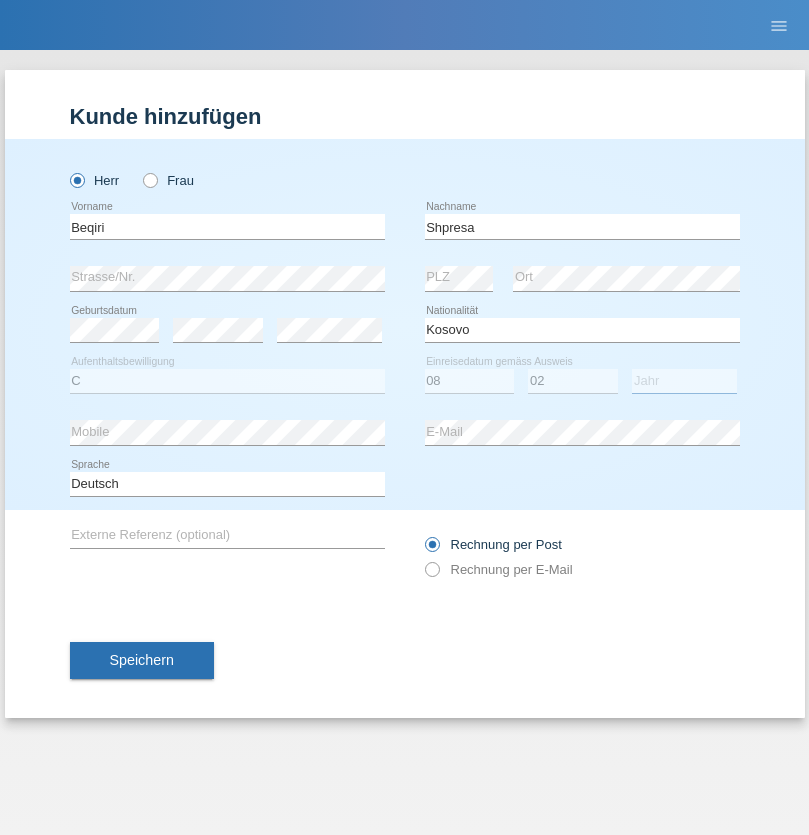 select on "1979" 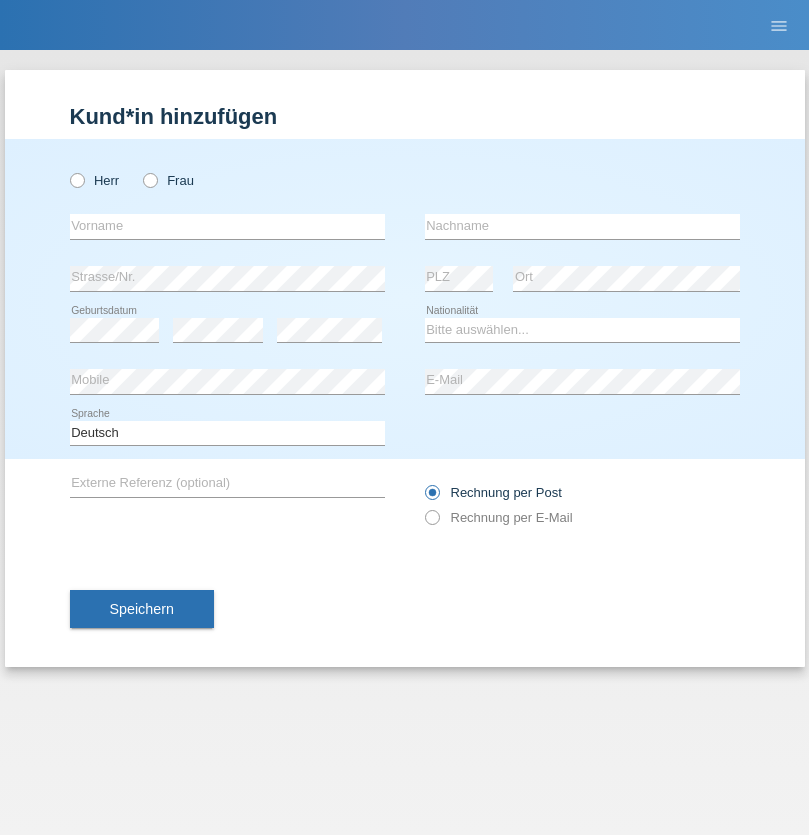 scroll, scrollTop: 0, scrollLeft: 0, axis: both 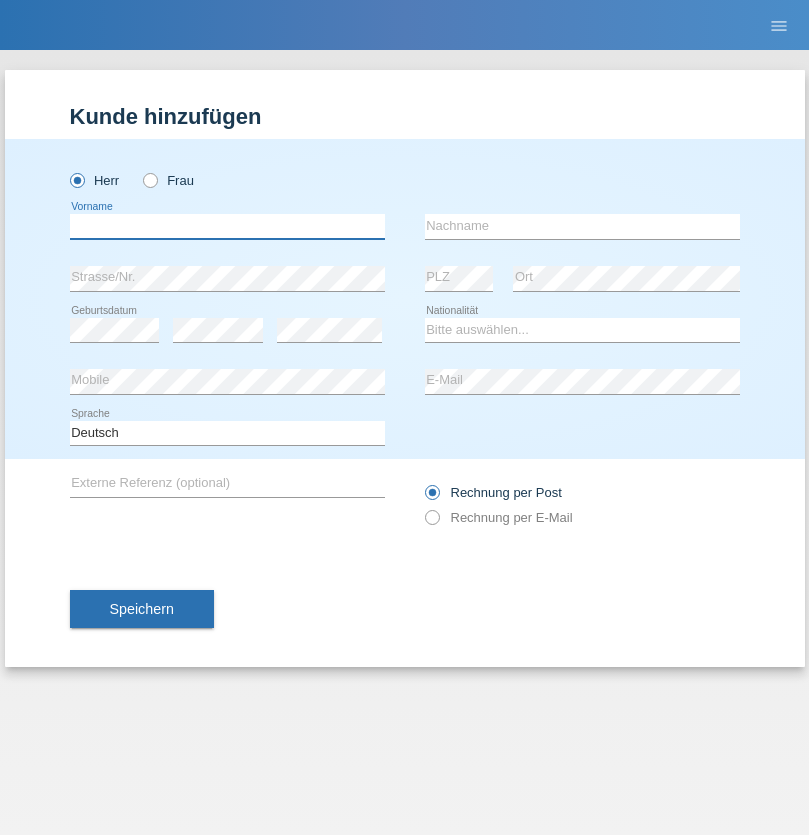 click at bounding box center (227, 226) 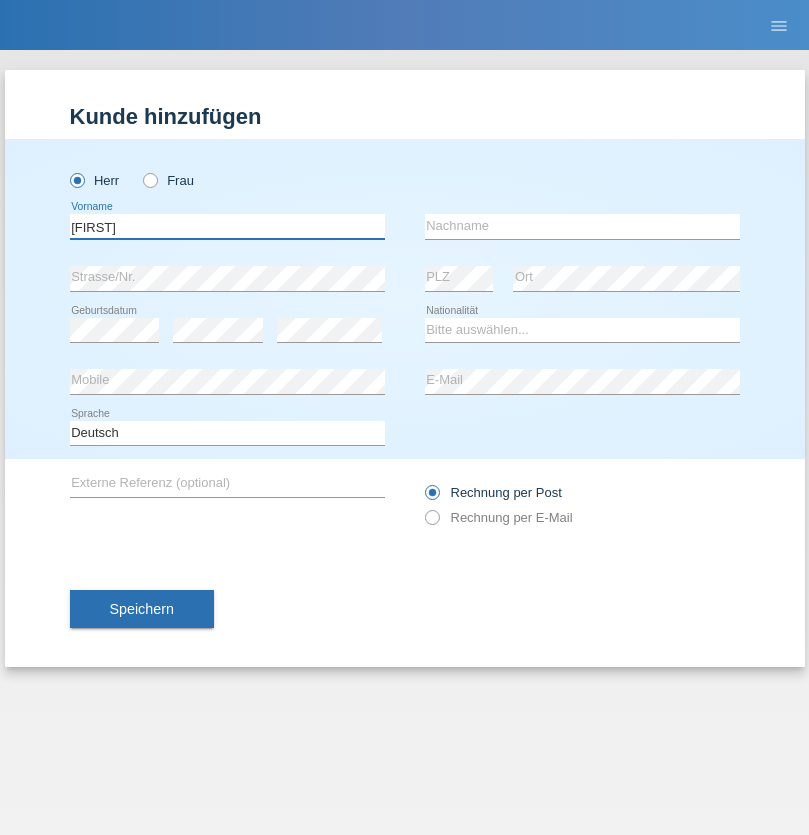 type on "Timo" 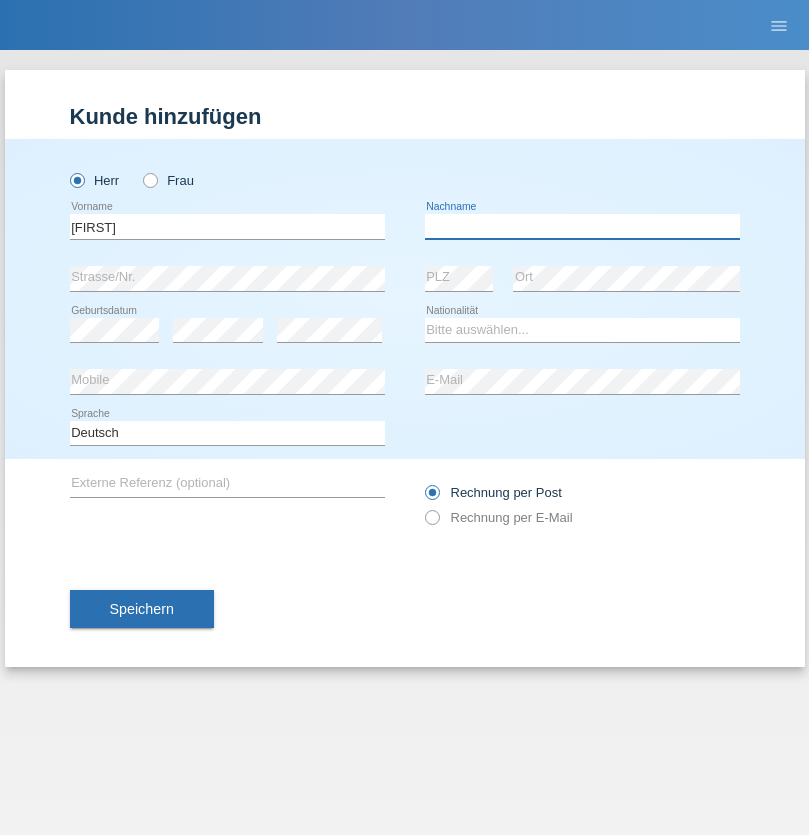 click at bounding box center [582, 226] 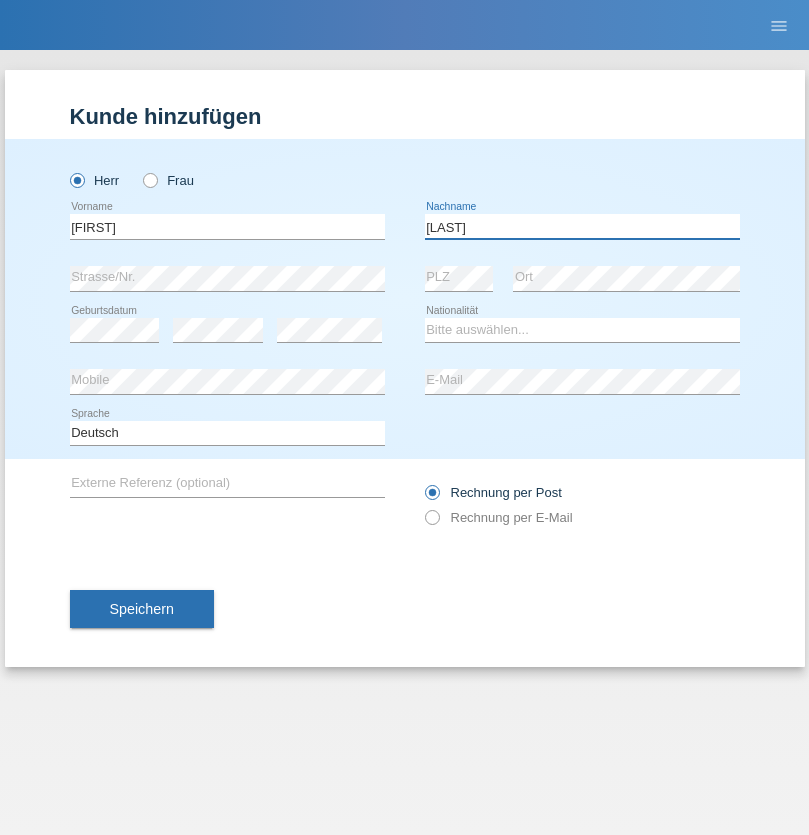 type on "Ledermann" 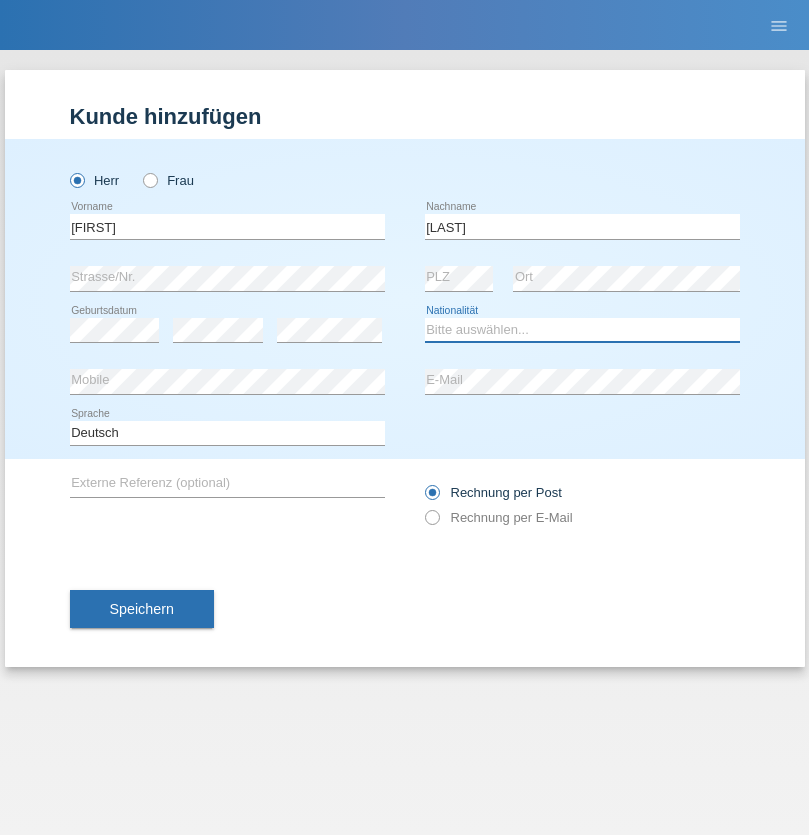 select on "CH" 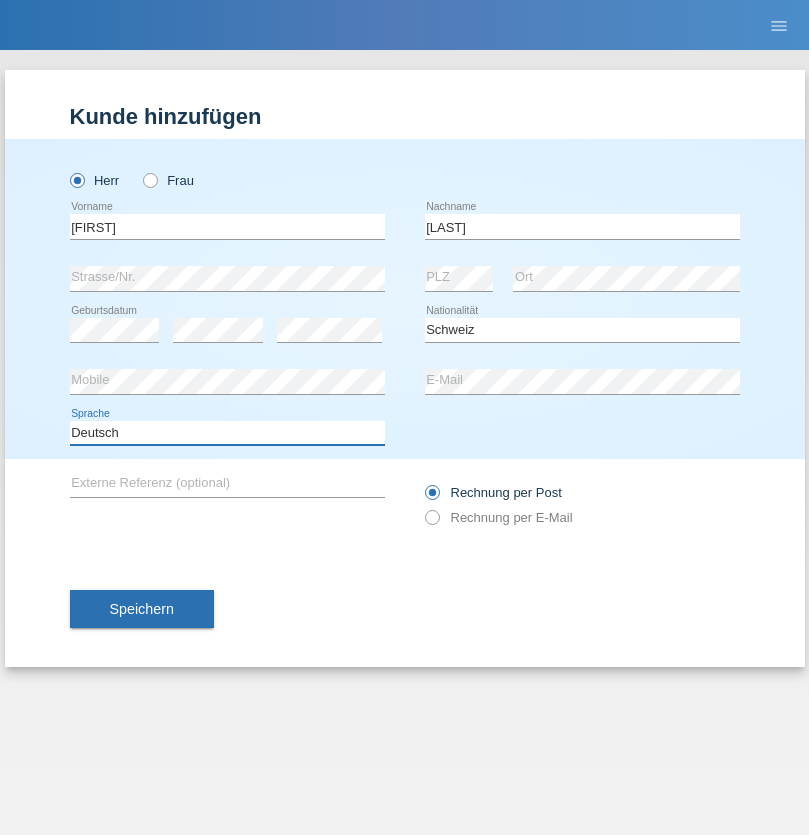 select on "en" 